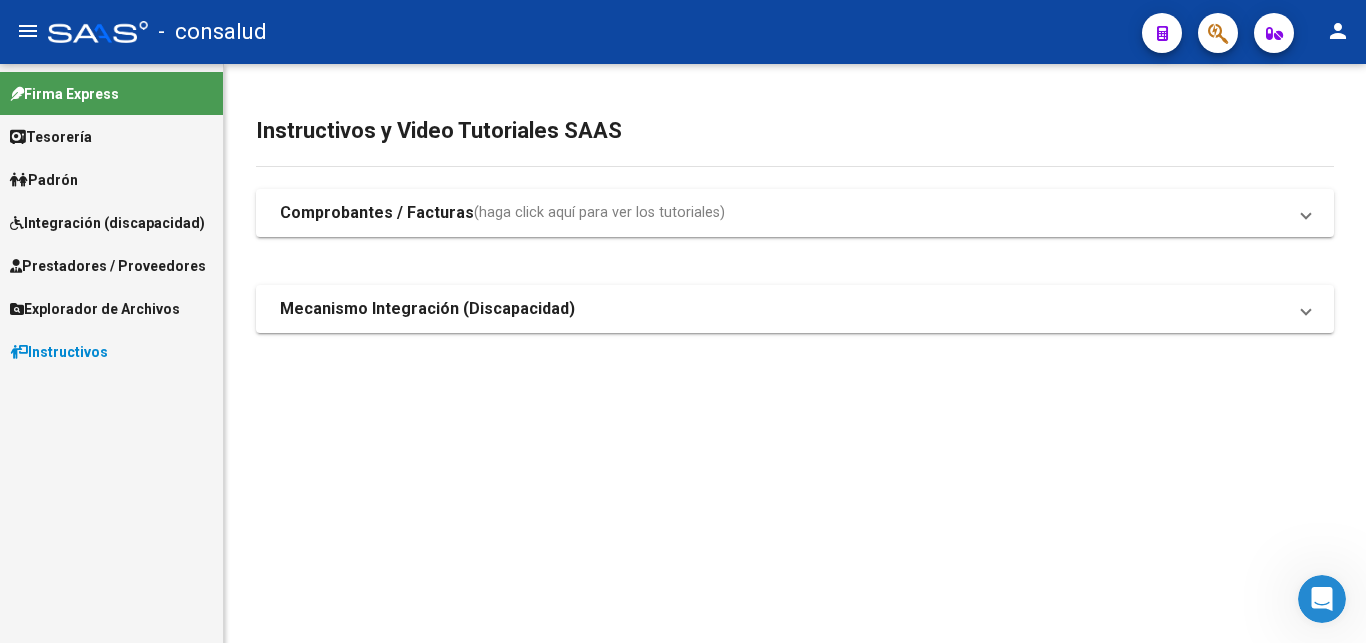 scroll, scrollTop: 0, scrollLeft: 0, axis: both 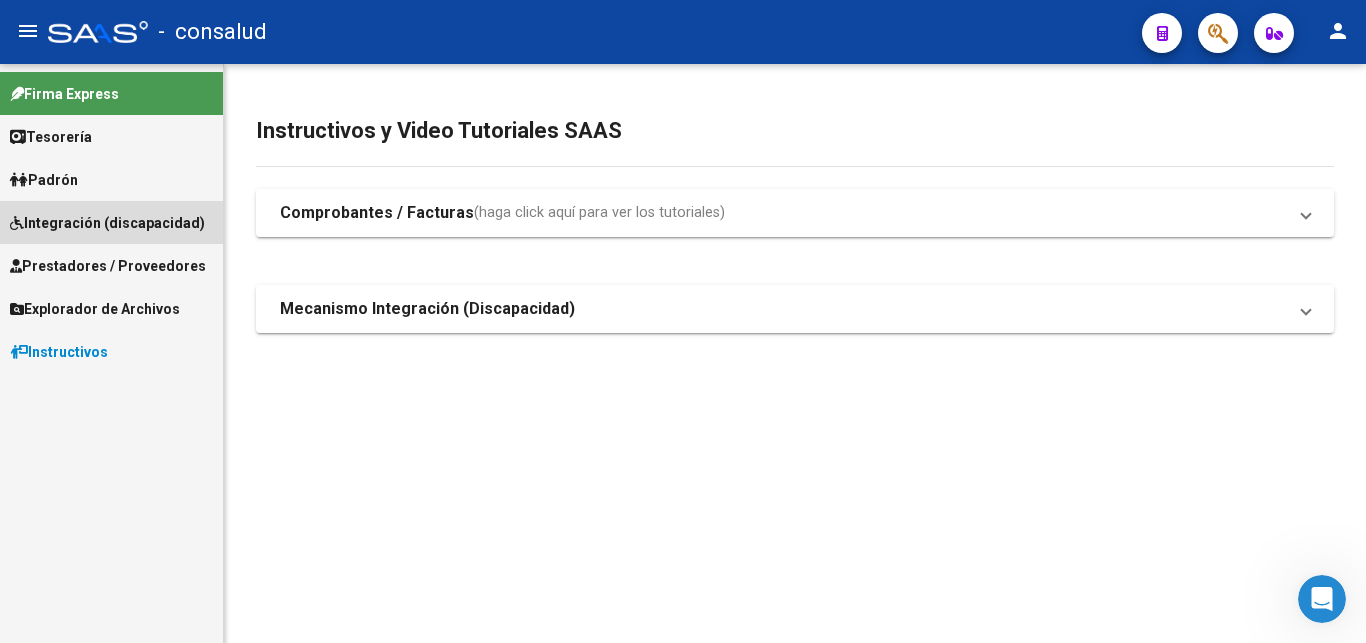 click on "Integración (discapacidad)" at bounding box center [107, 223] 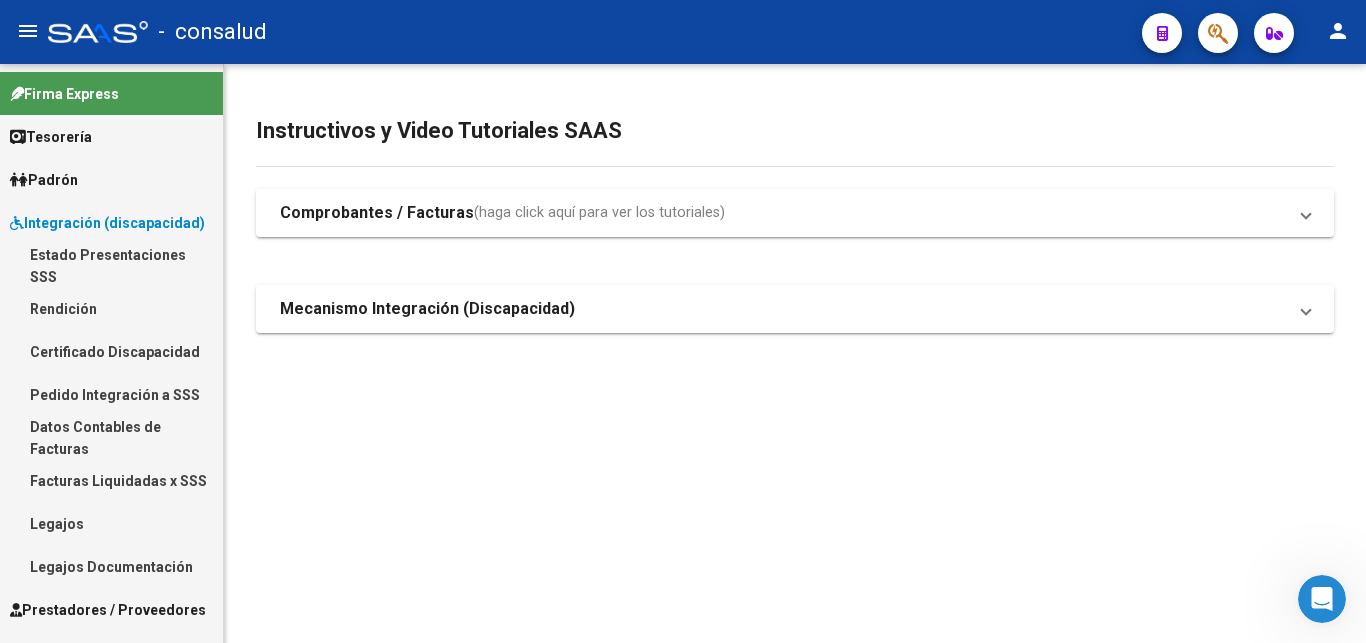 click on "Certificado Discapacidad" at bounding box center [111, 351] 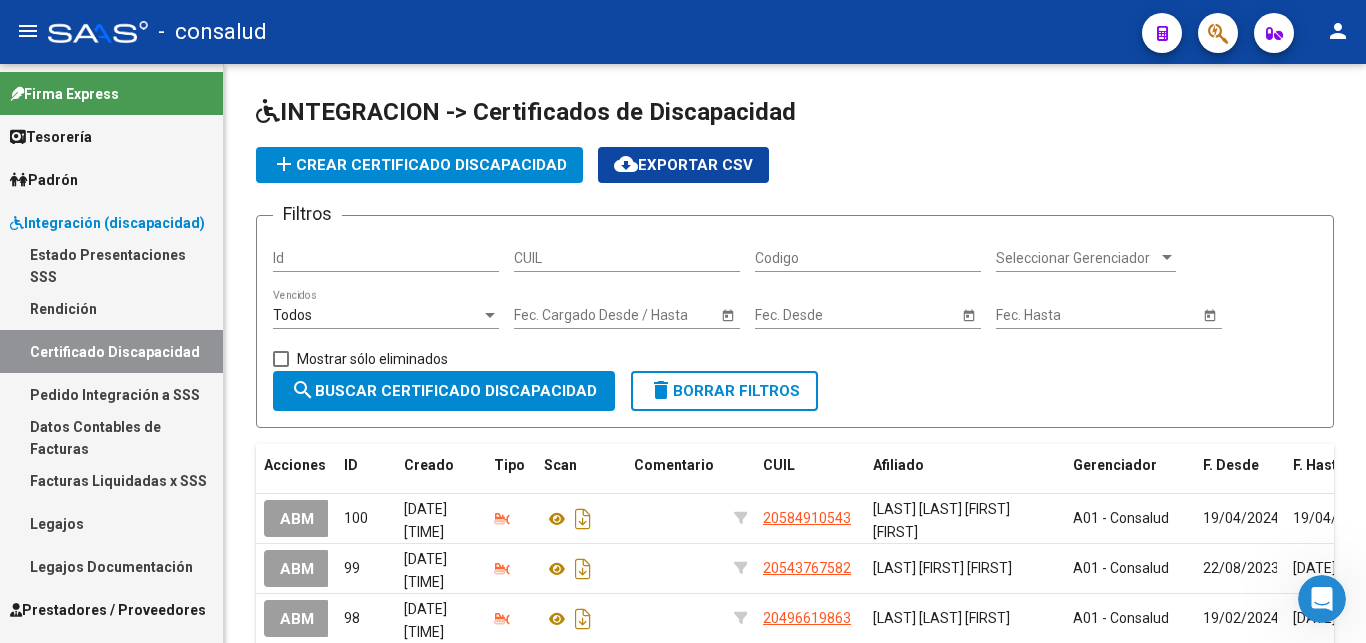 click on "add  Crear Certificado Discapacidad" 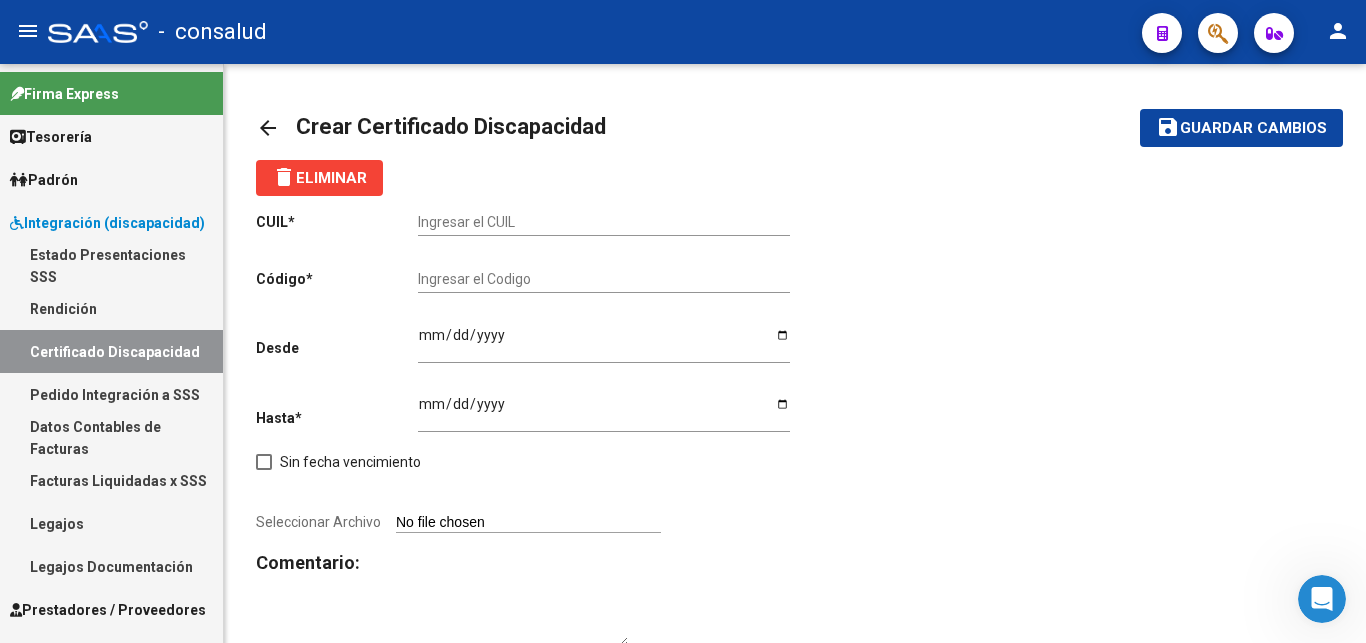 click on "Ingresar el CUIL" at bounding box center [604, 222] 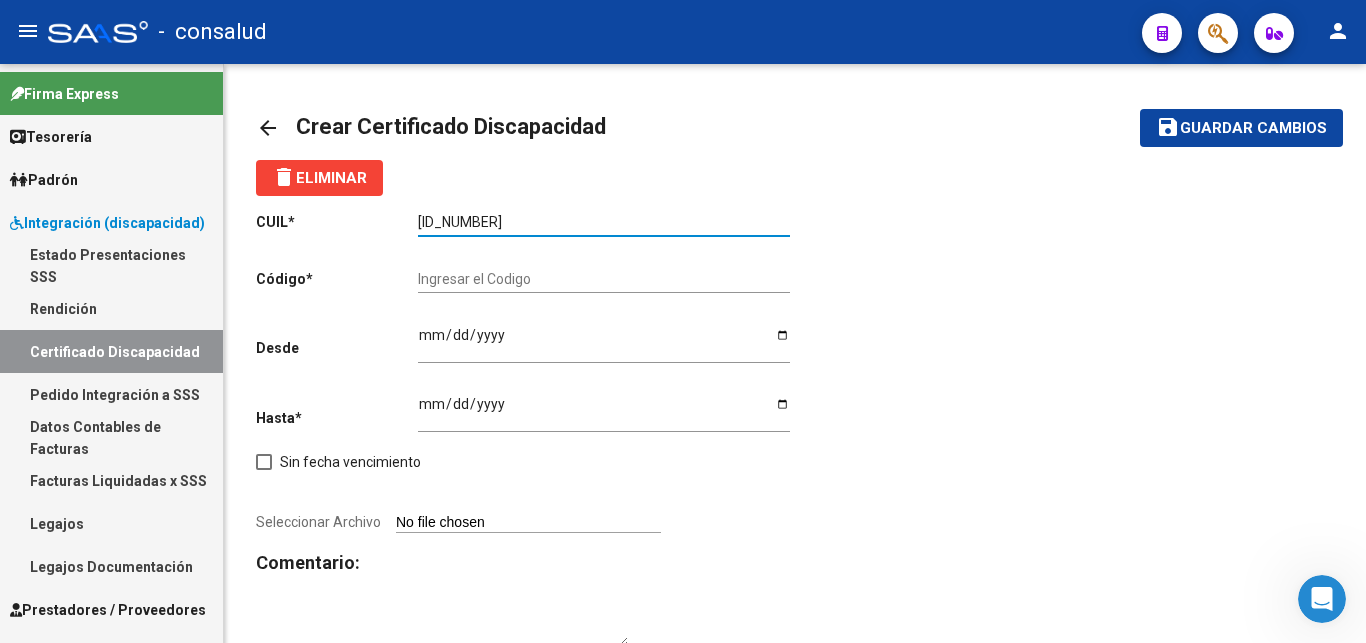 type on "[ID_NUMBER]" 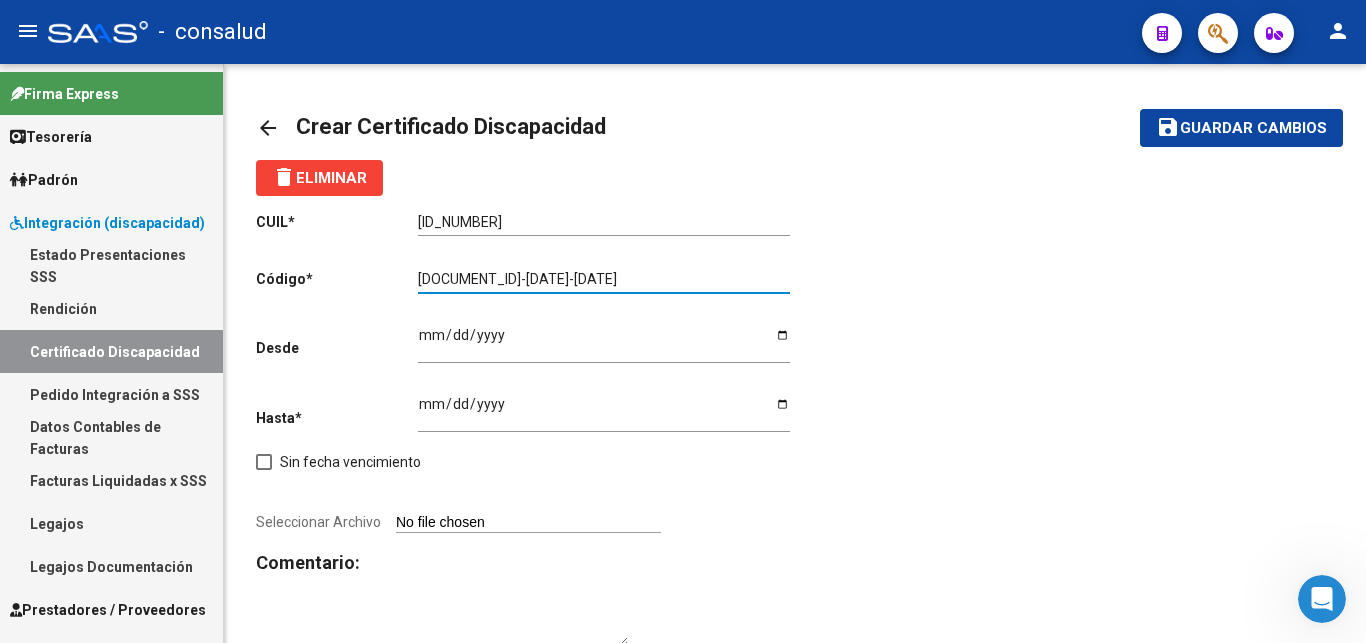 scroll, scrollTop: 51, scrollLeft: 0, axis: vertical 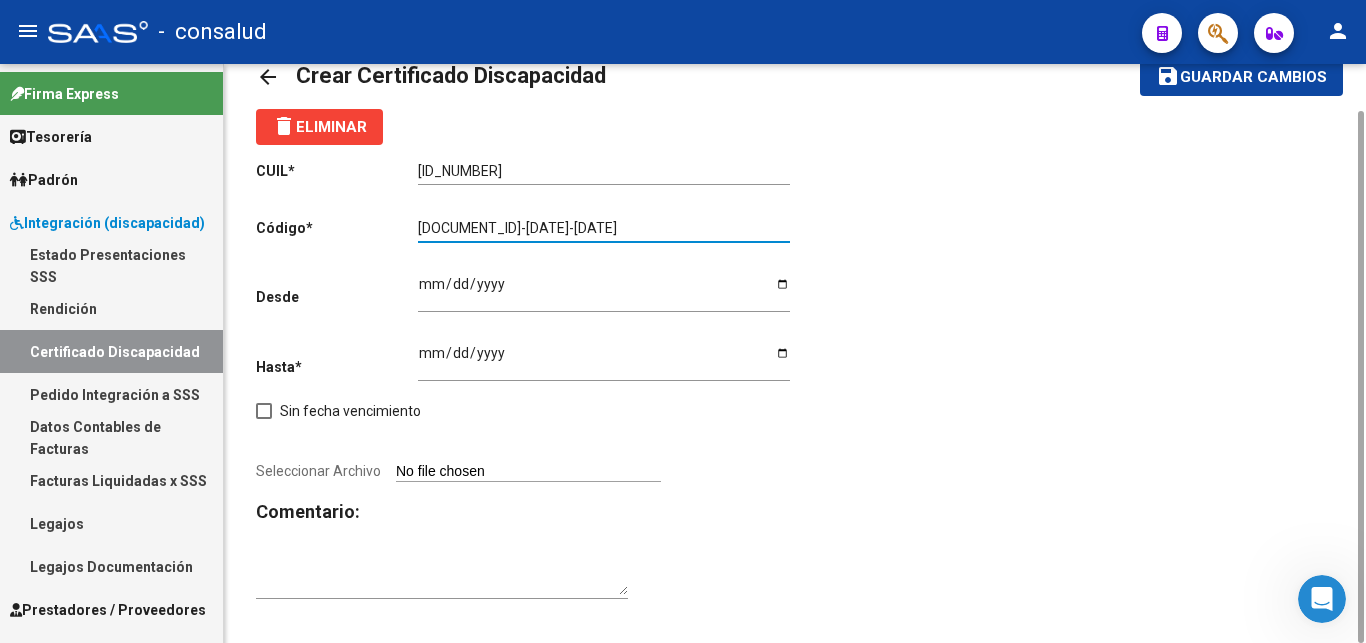 type on "02-00058093462-20230726-20260726" 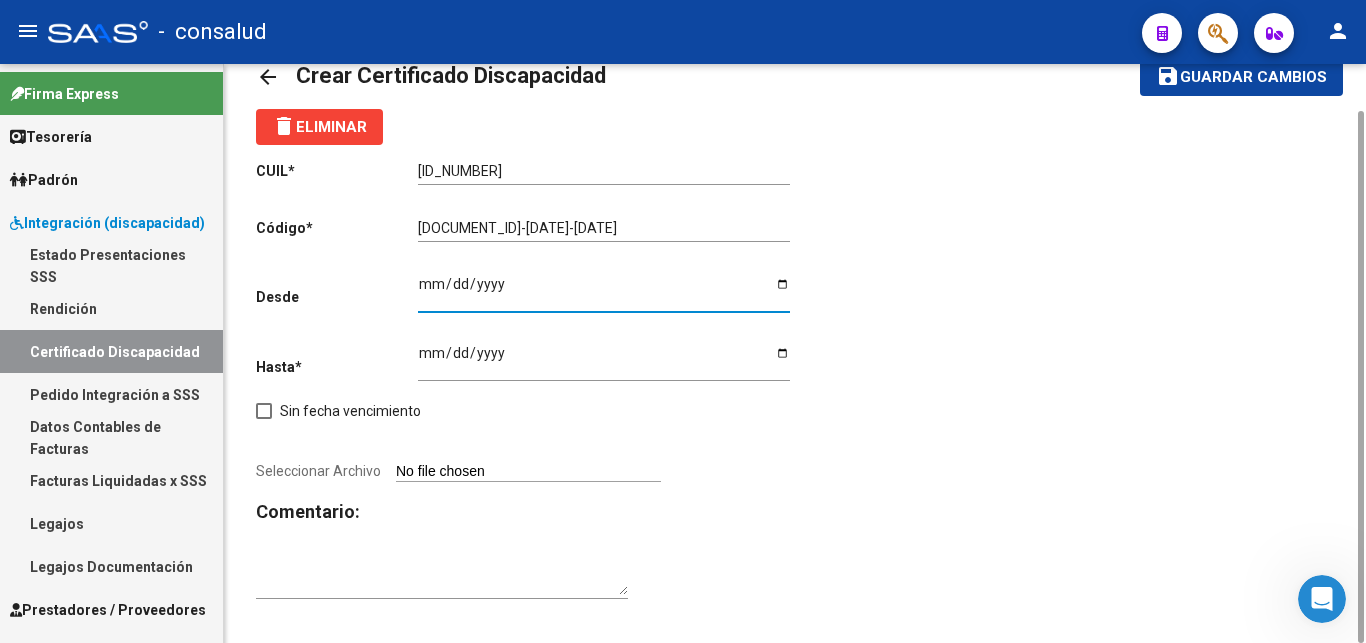 type on "2023-07-27" 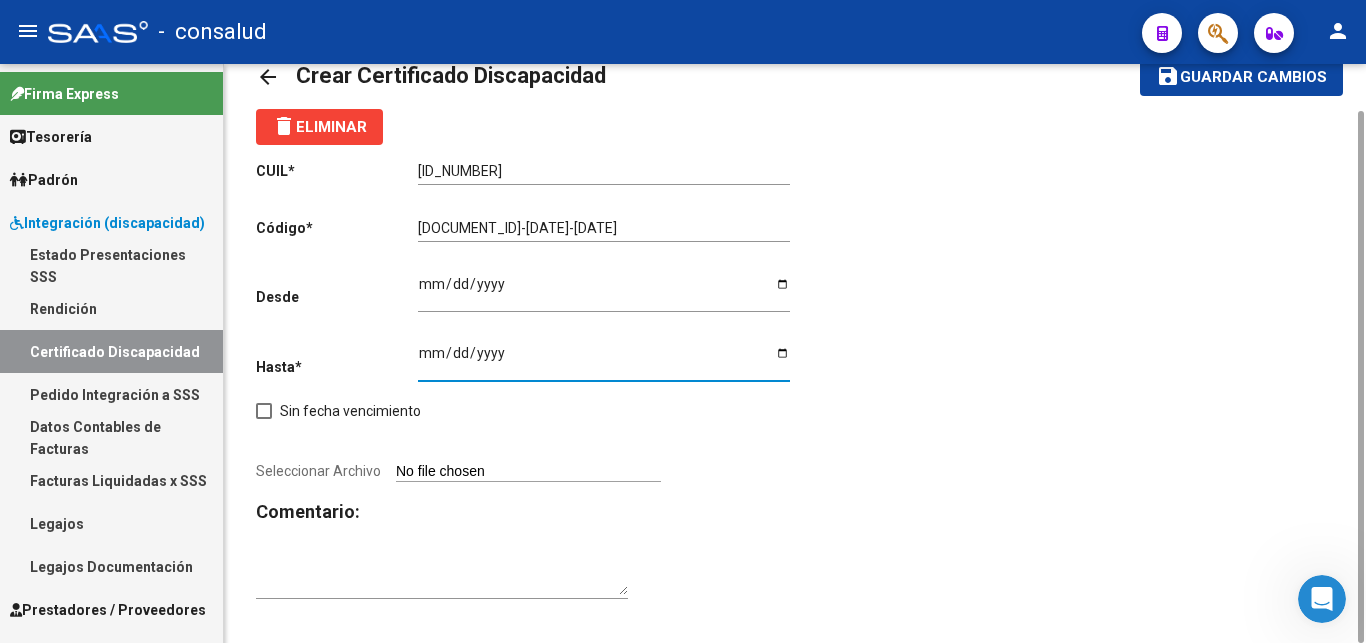 click on "Ingresar fec. Hasta" at bounding box center (604, 360) 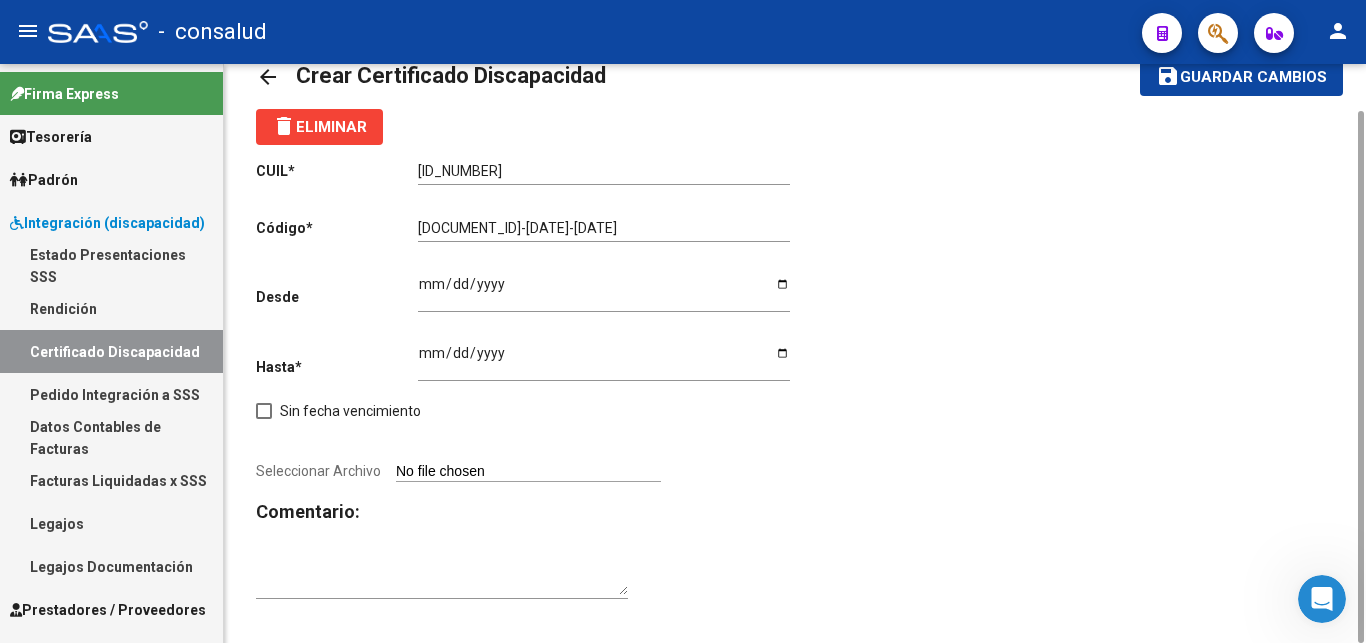 type on "C:\fakepath\Brother-Internaciones_11072025_112313_147731.pdf" 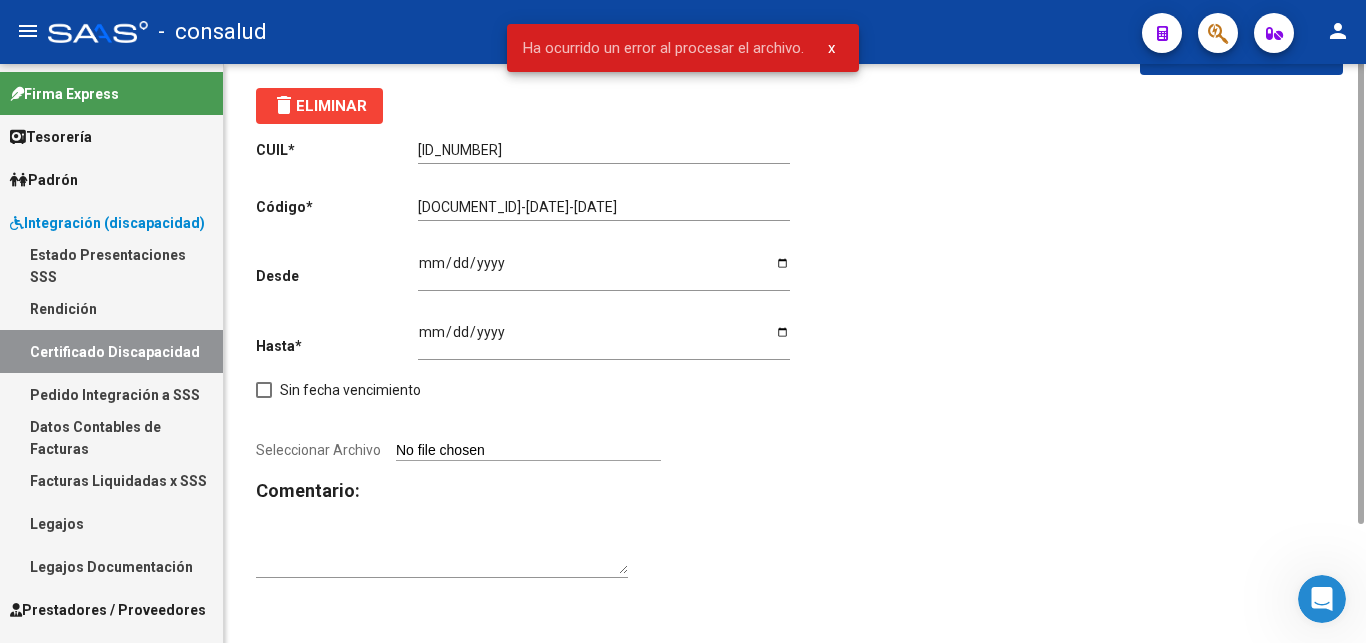 scroll, scrollTop: 0, scrollLeft: 0, axis: both 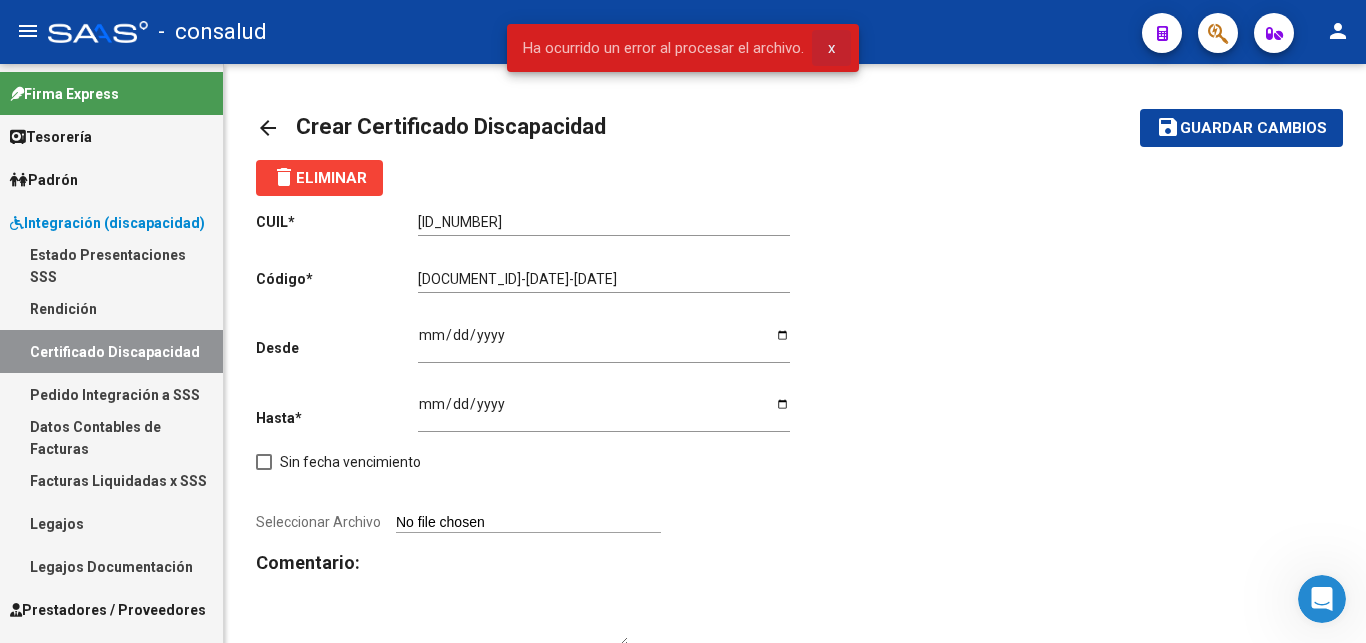 click on "x" at bounding box center [831, 48] 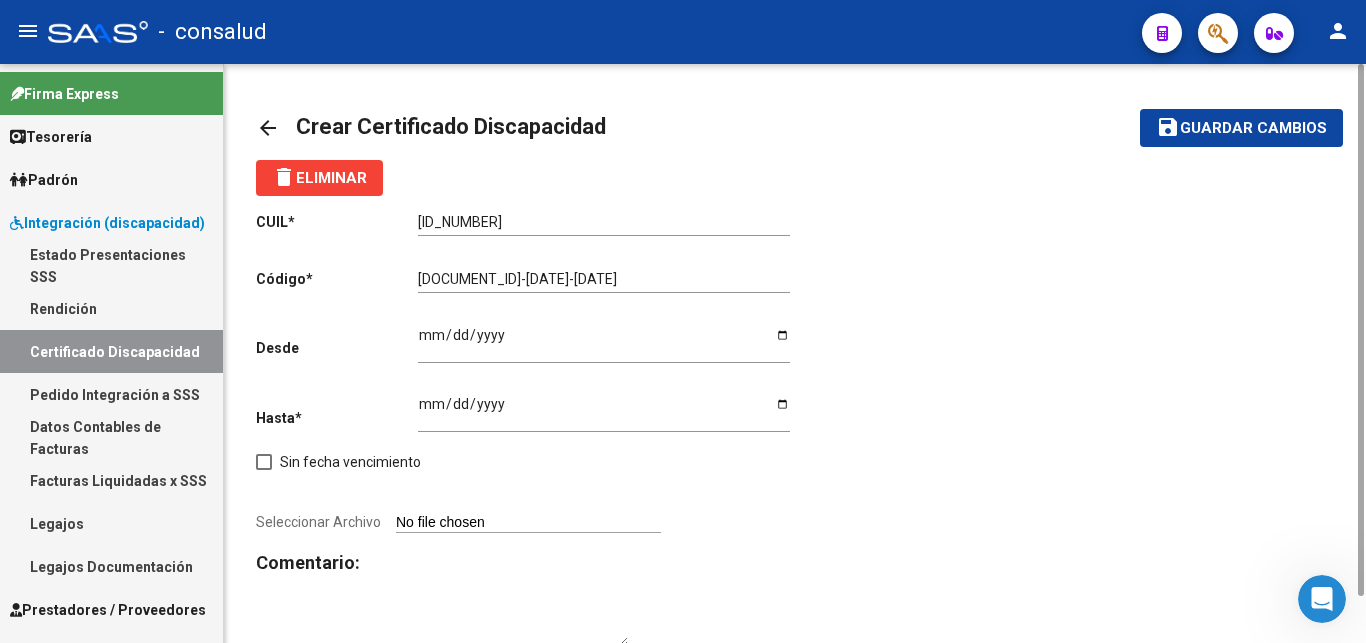 scroll, scrollTop: 51, scrollLeft: 0, axis: vertical 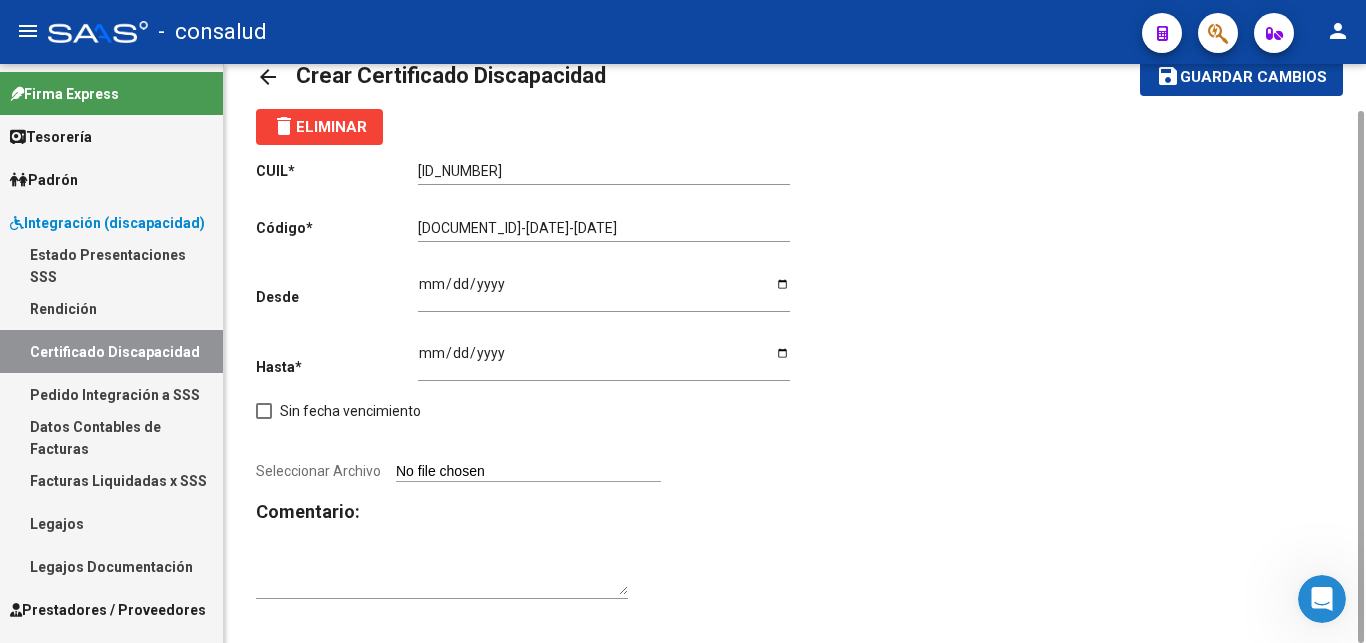 click on "Seleccionar Archivo" at bounding box center (528, 472) 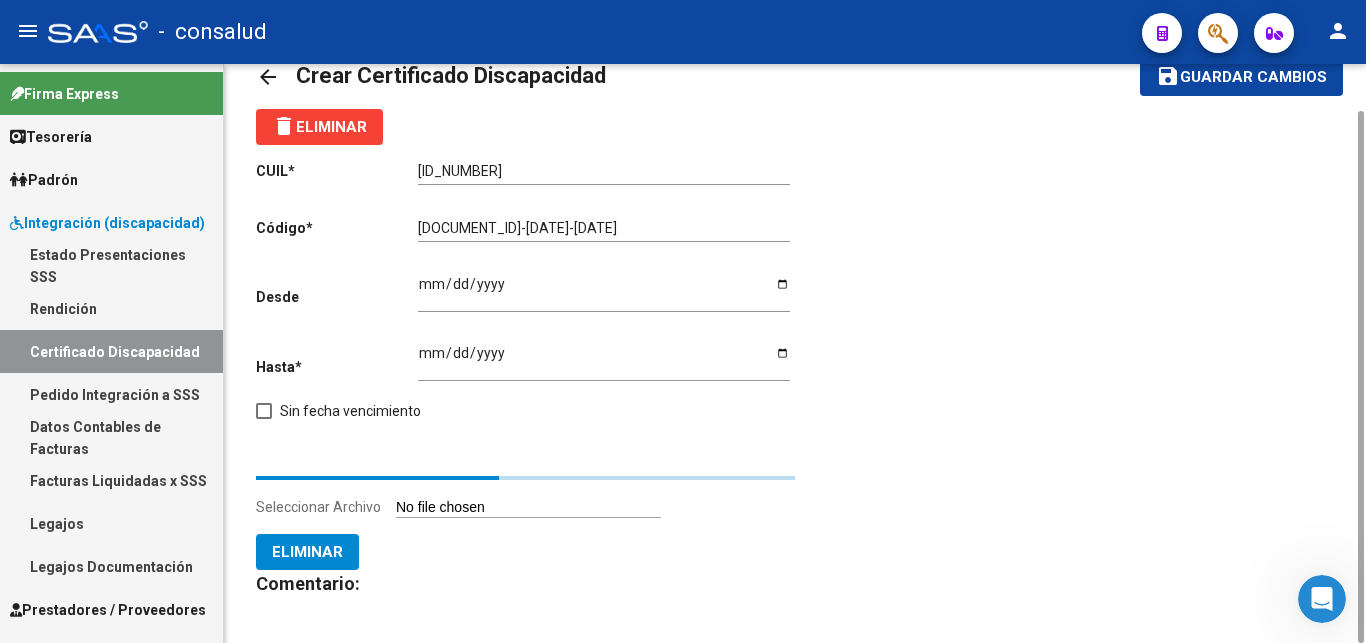 scroll, scrollTop: 145, scrollLeft: 0, axis: vertical 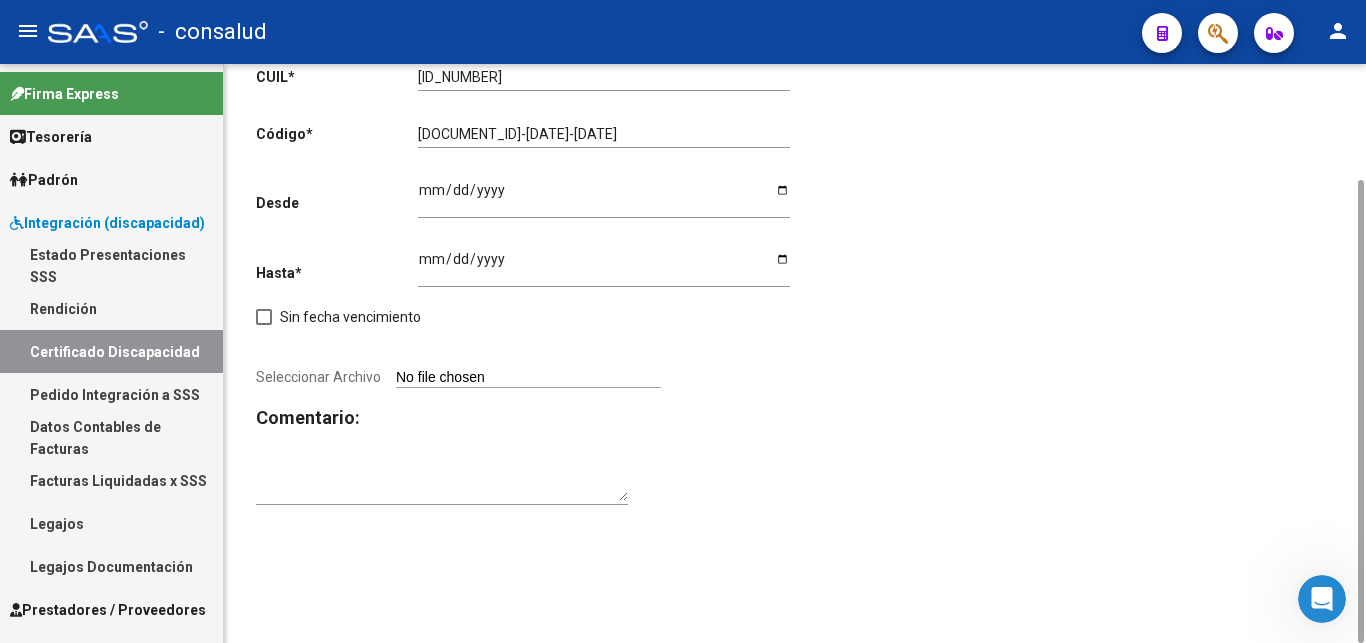 click on "Seleccionar Archivo" at bounding box center [528, 378] 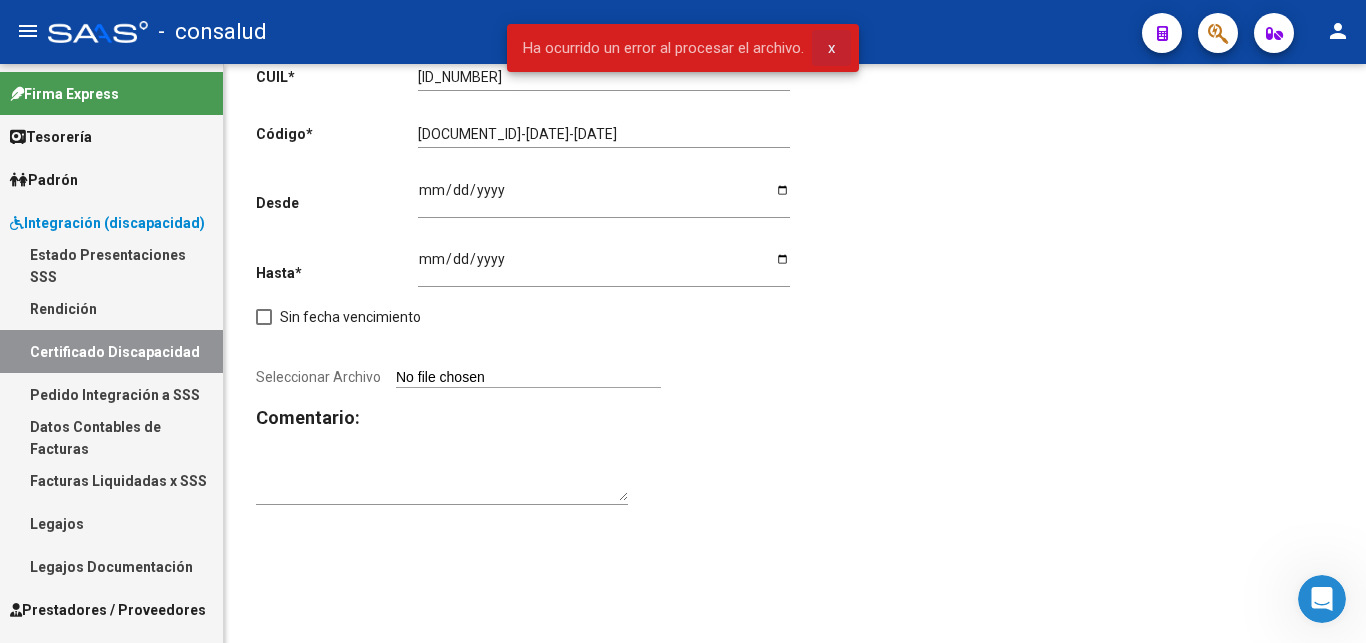 click on "x" at bounding box center (831, 48) 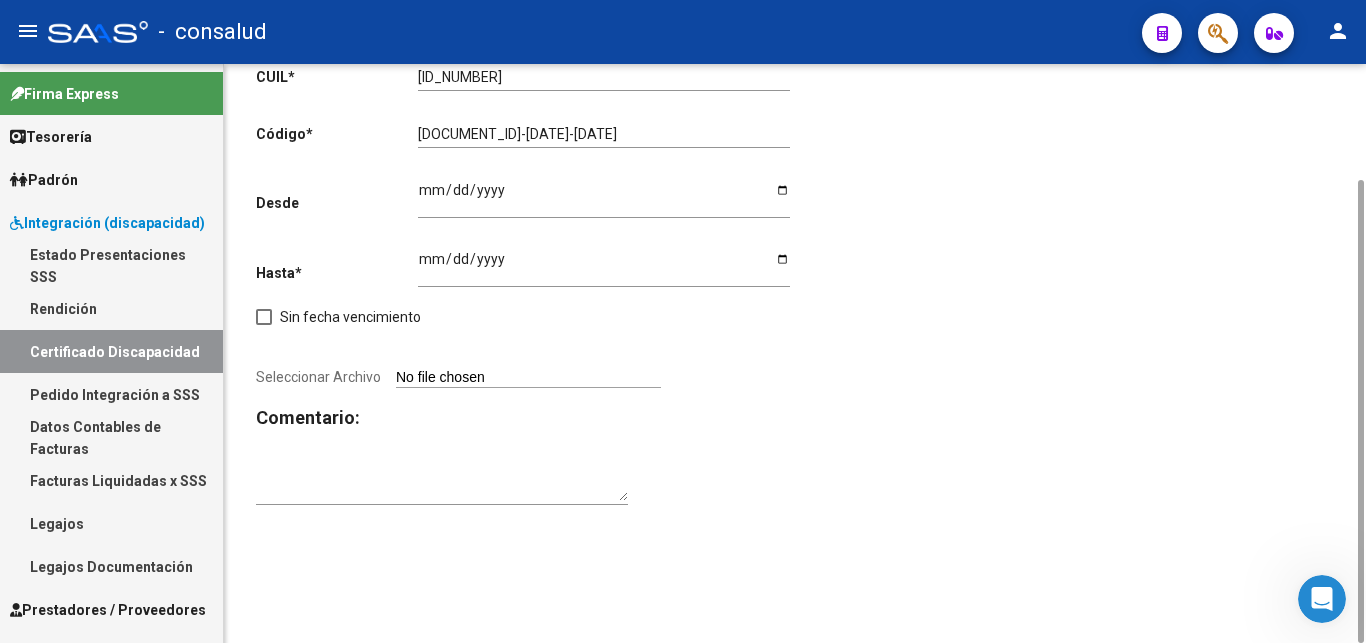 click on "Seleccionar Archivo" at bounding box center [528, 378] 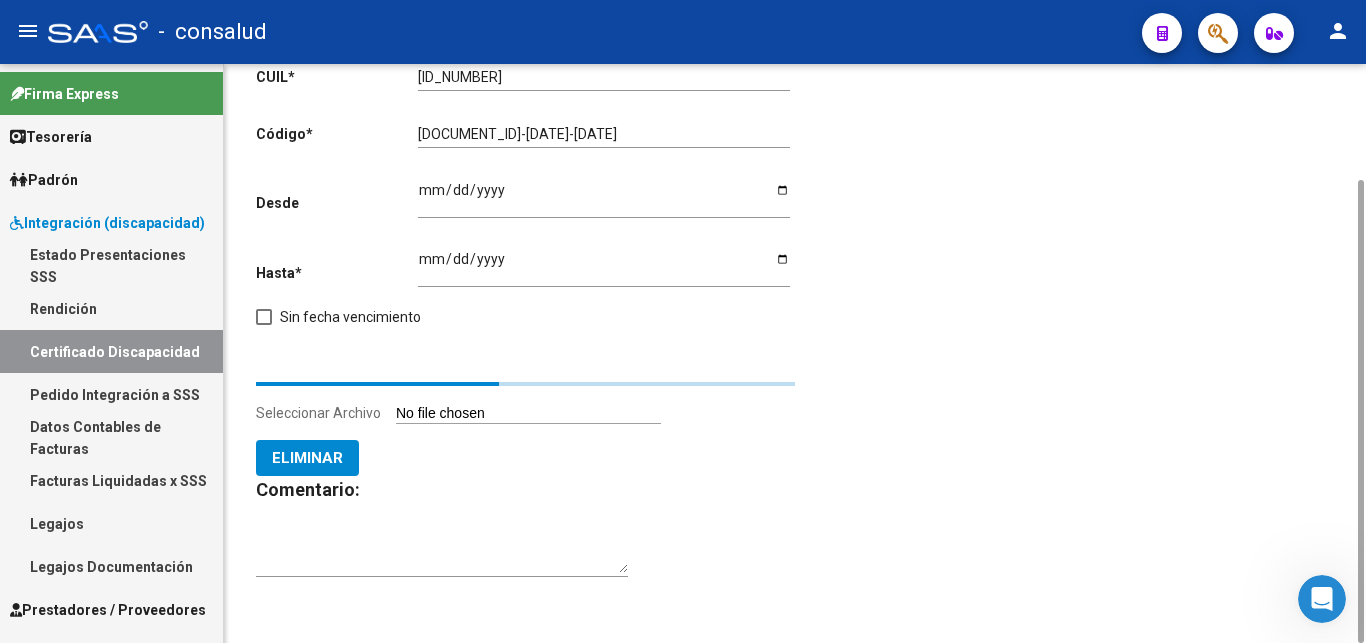 scroll, scrollTop: 0, scrollLeft: 0, axis: both 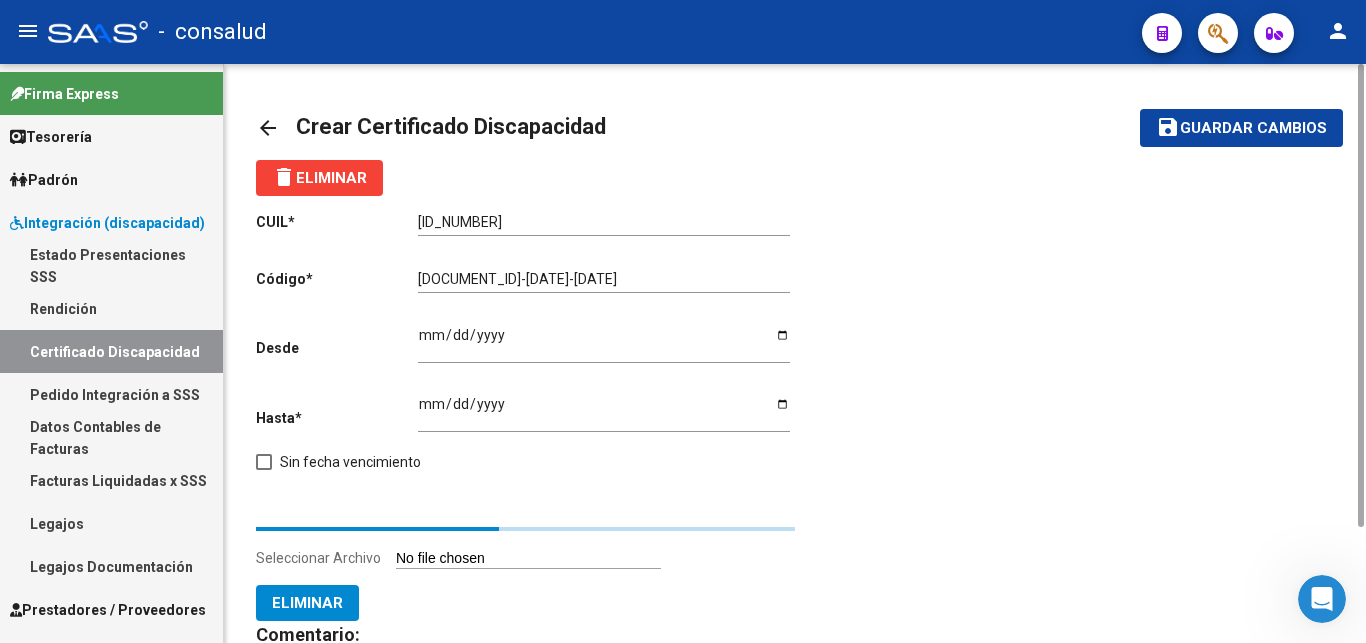 type 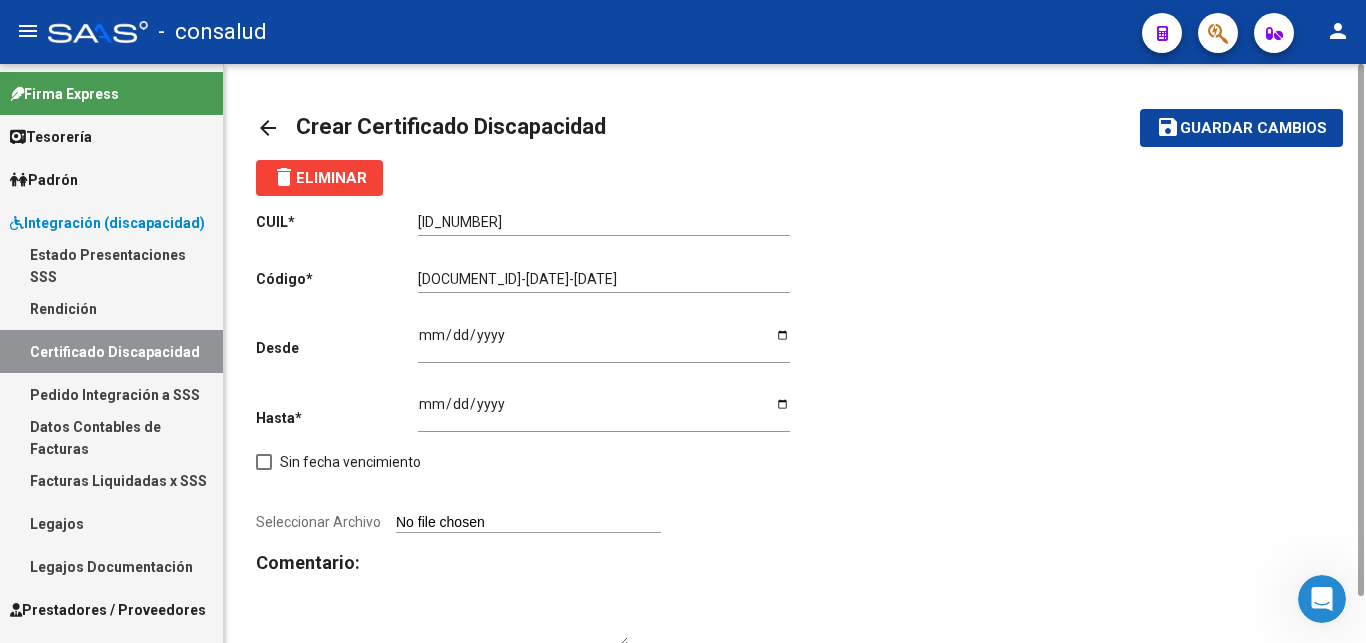 click on "2023-07-27 Ingresar fec. Desde" 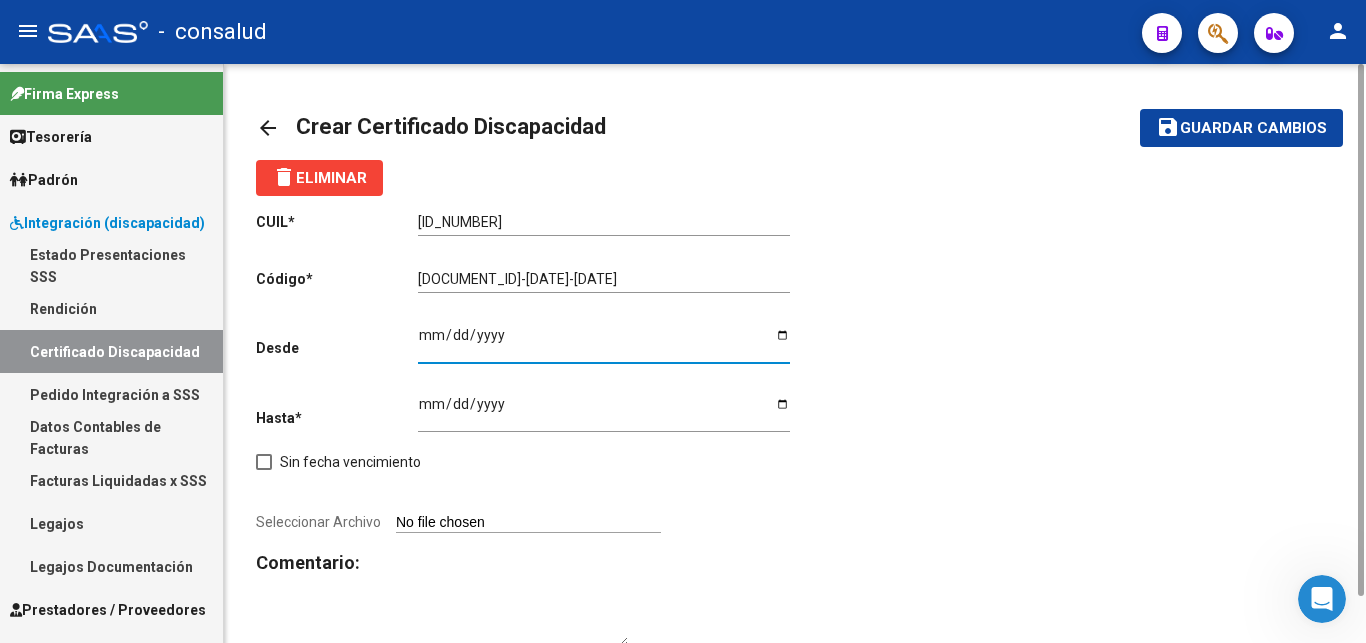 type on "2023-07-26" 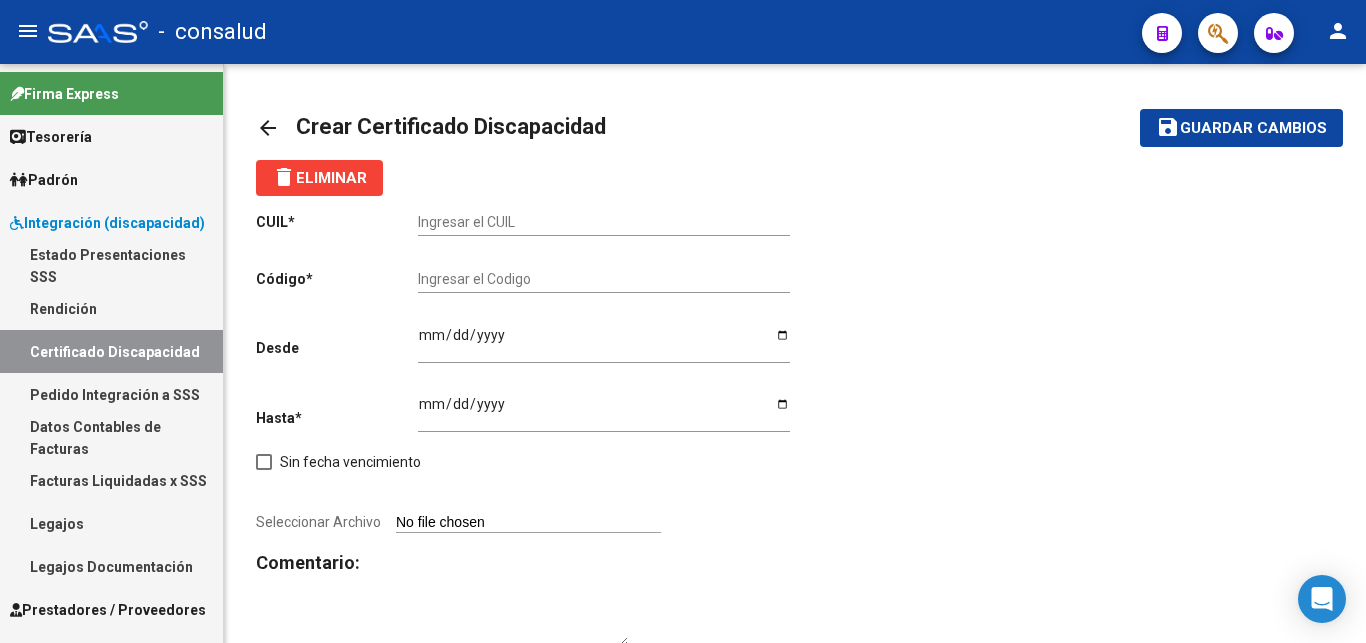 scroll, scrollTop: 0, scrollLeft: 0, axis: both 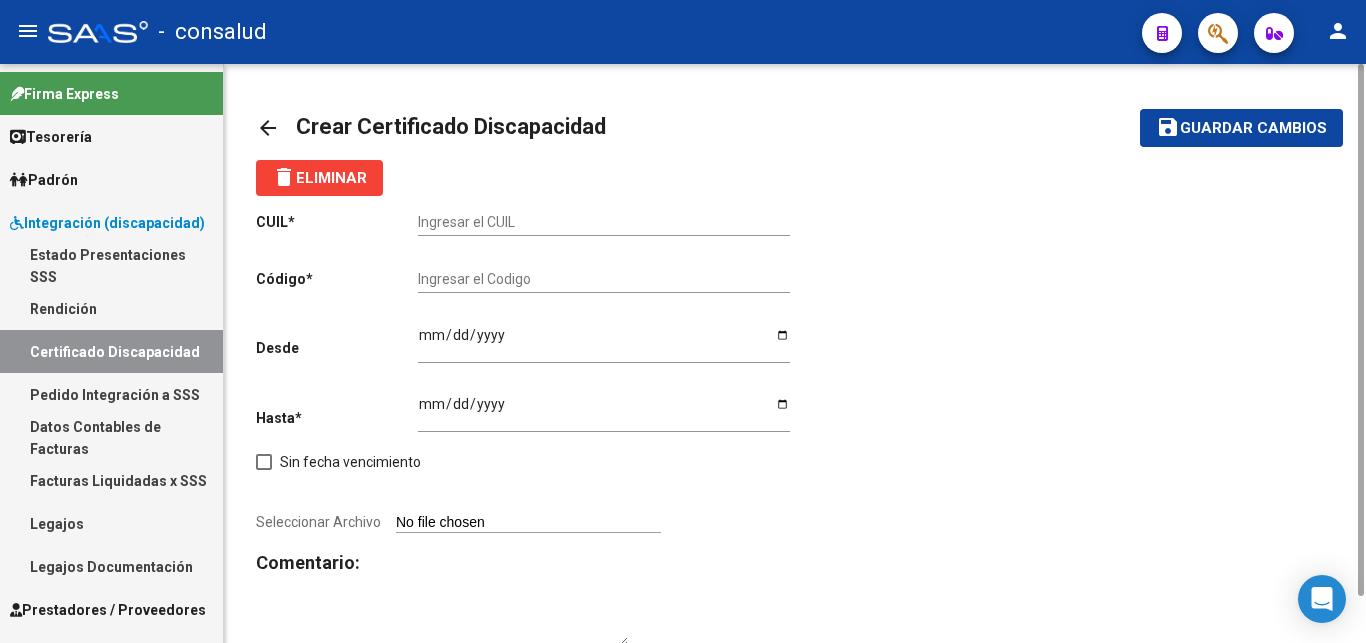 click on "Ingresar el CUIL" at bounding box center [604, 222] 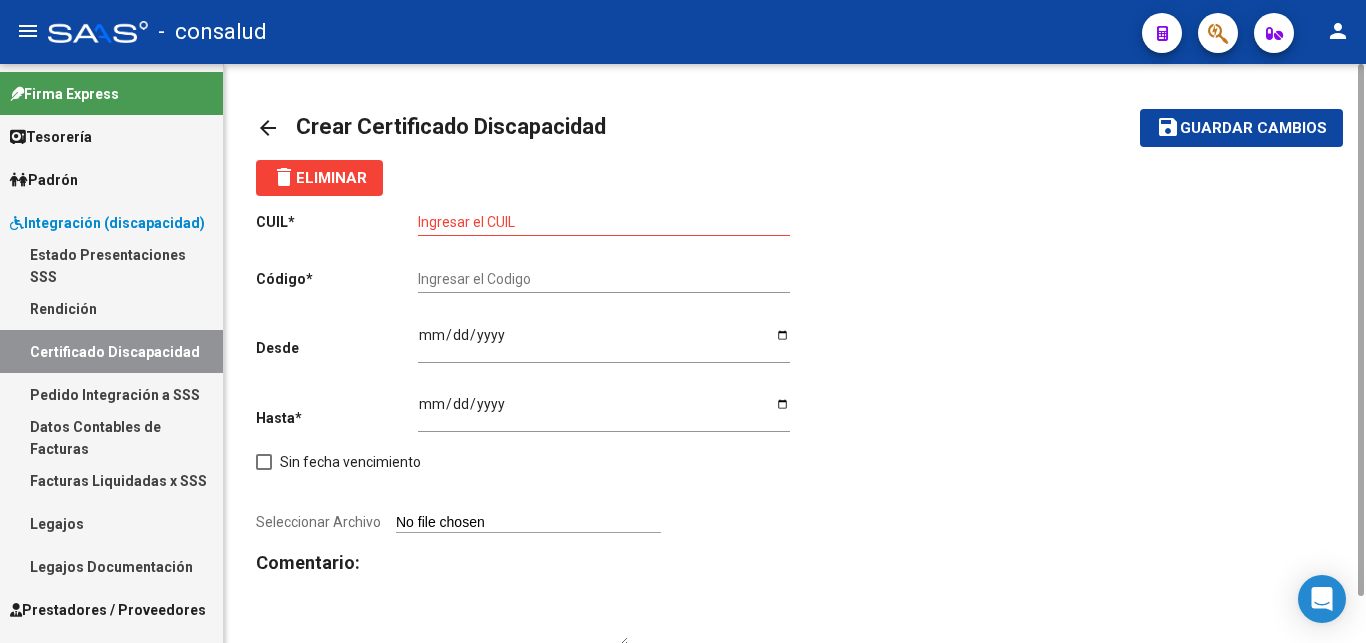 click on "Seleccionar Archivo" at bounding box center (528, 523) 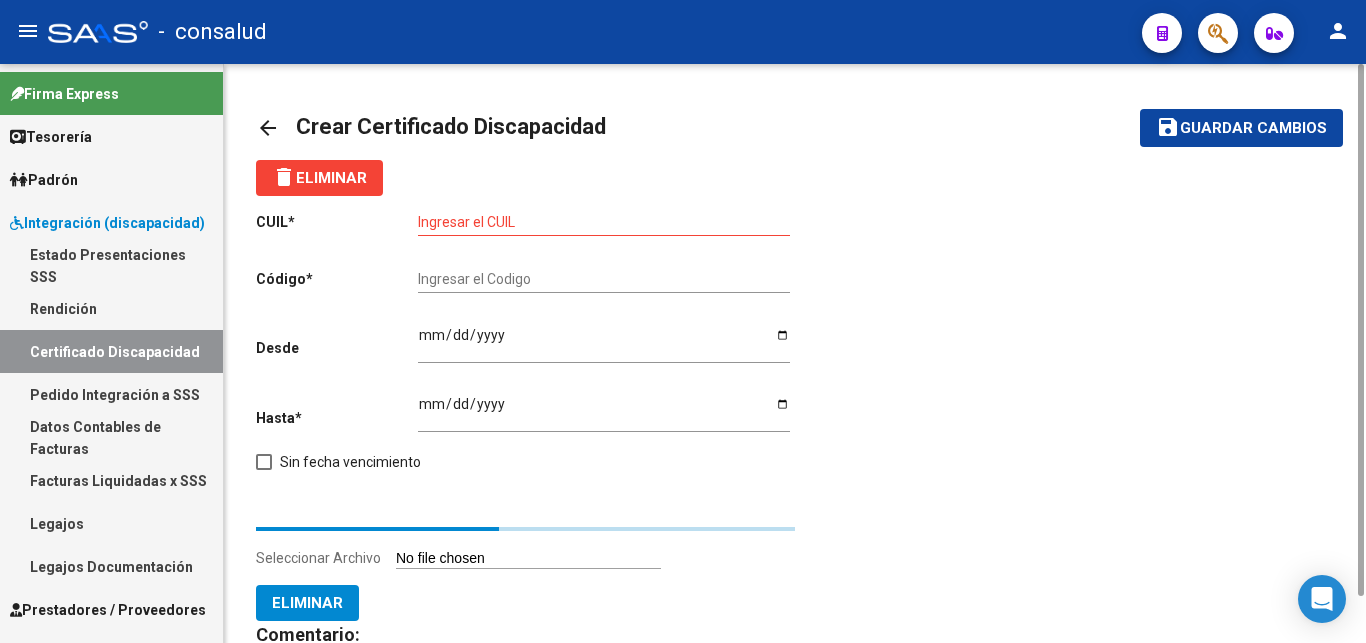 scroll, scrollTop: 145, scrollLeft: 0, axis: vertical 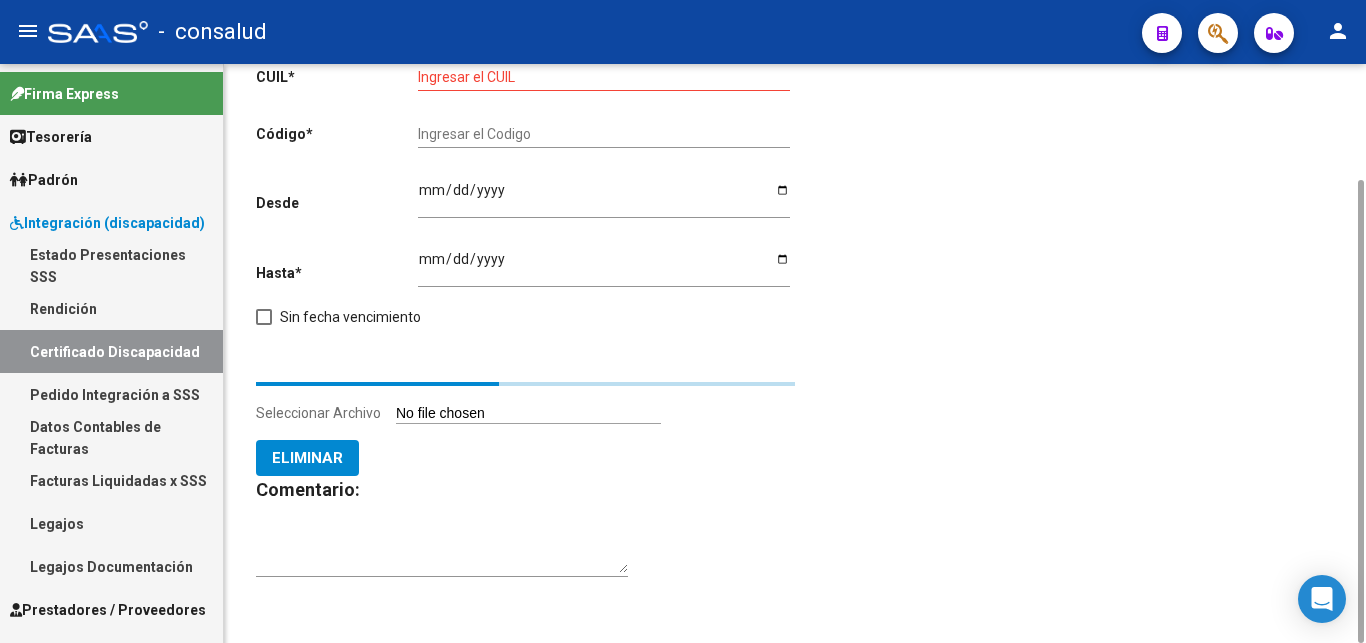 type 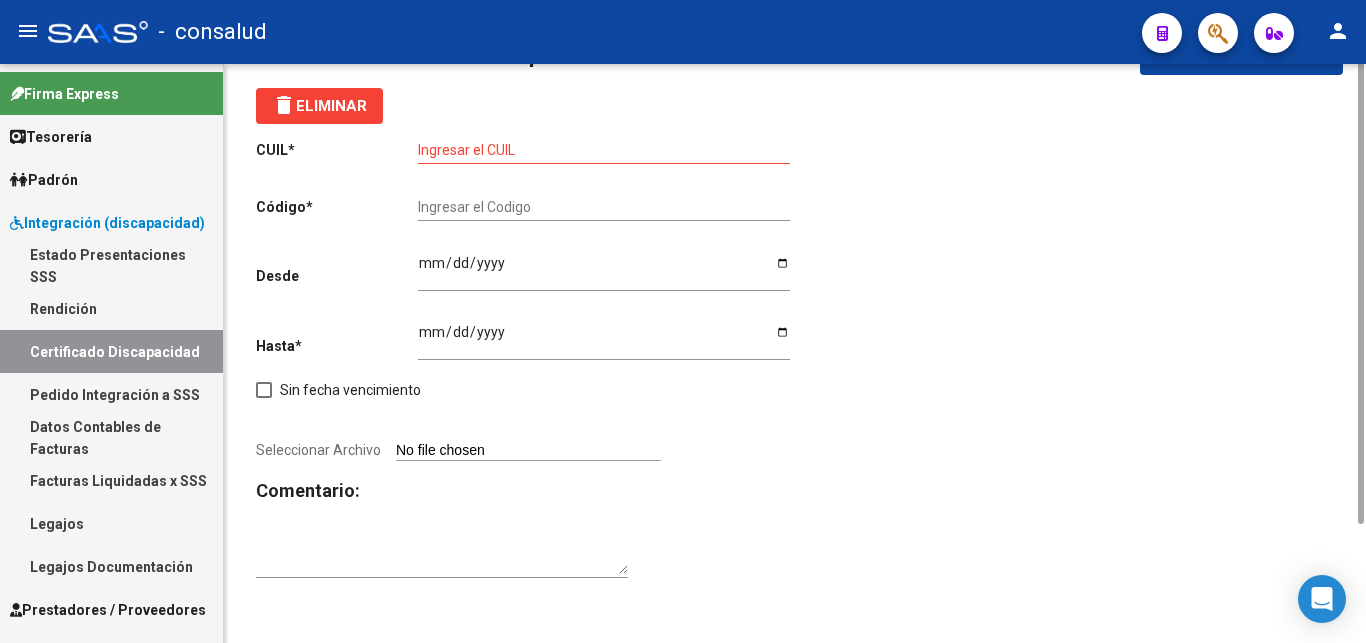 scroll, scrollTop: 0, scrollLeft: 0, axis: both 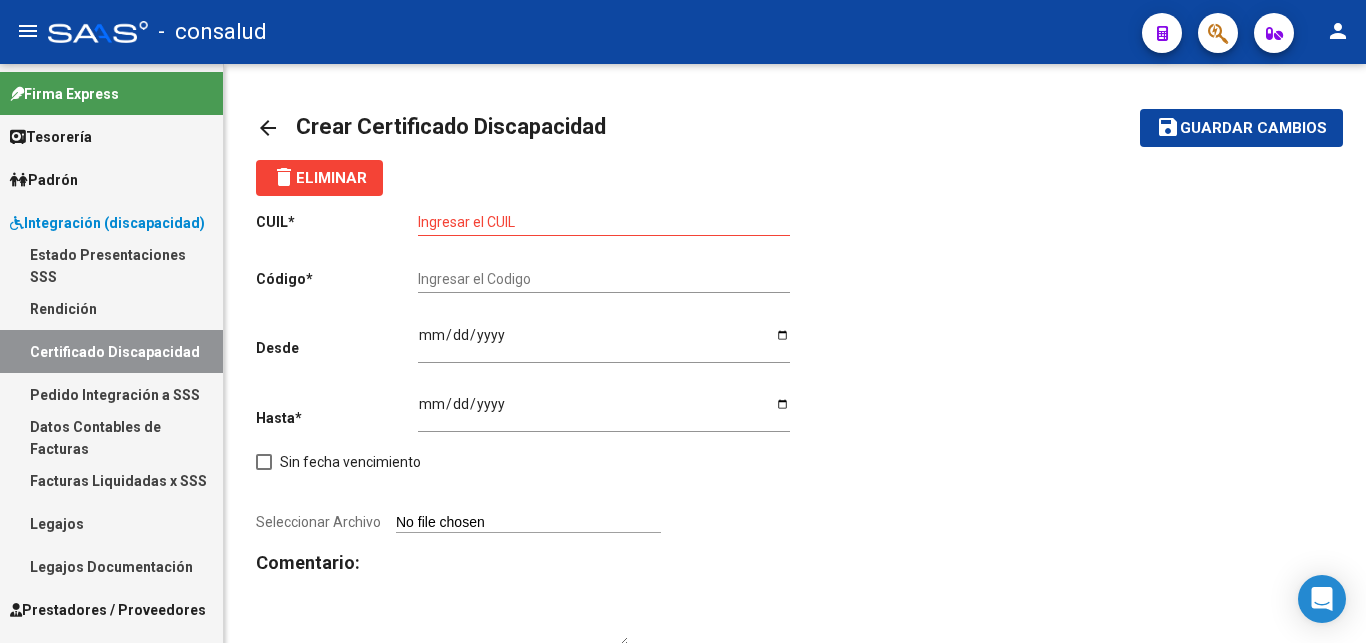 click on "Legajos" at bounding box center (111, 523) 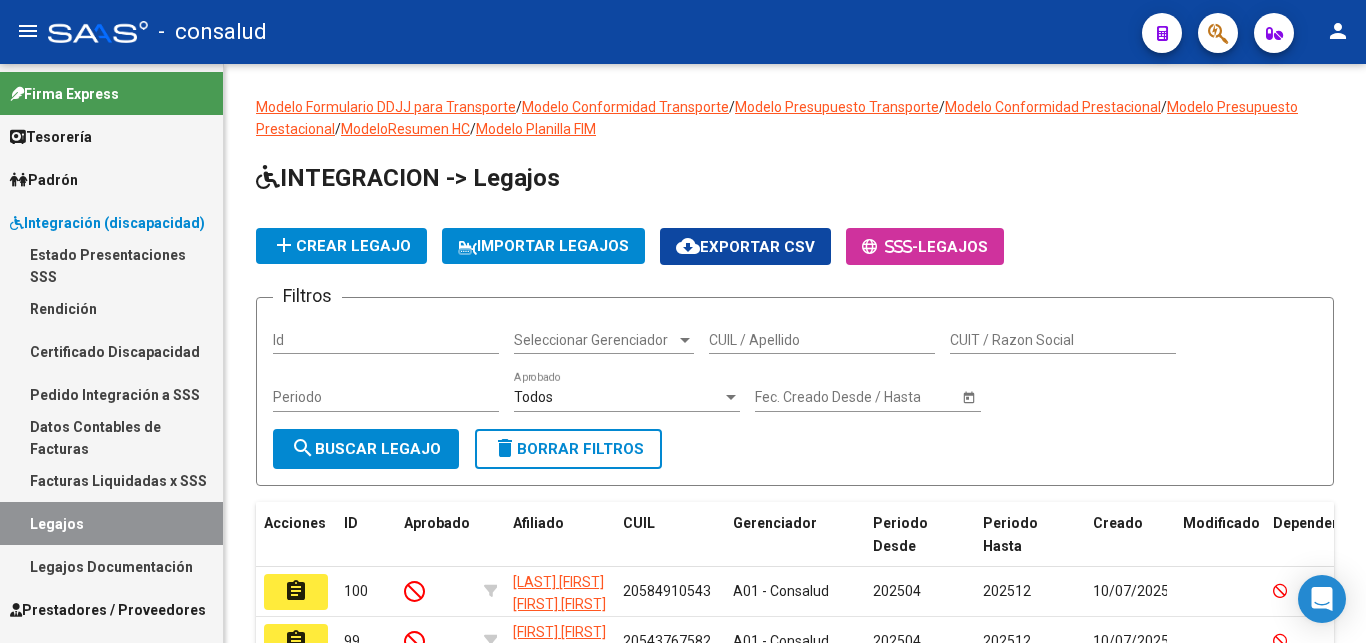 click on "Legajos" at bounding box center (111, 523) 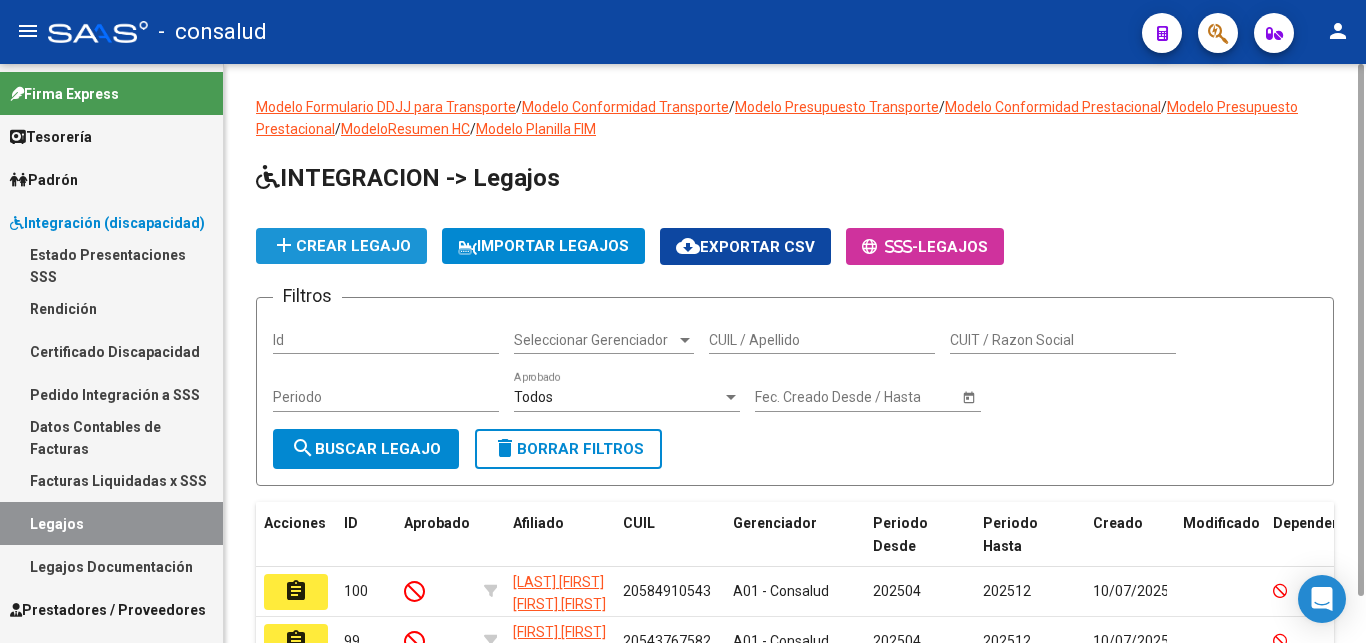 click on "add  Crear Legajo" 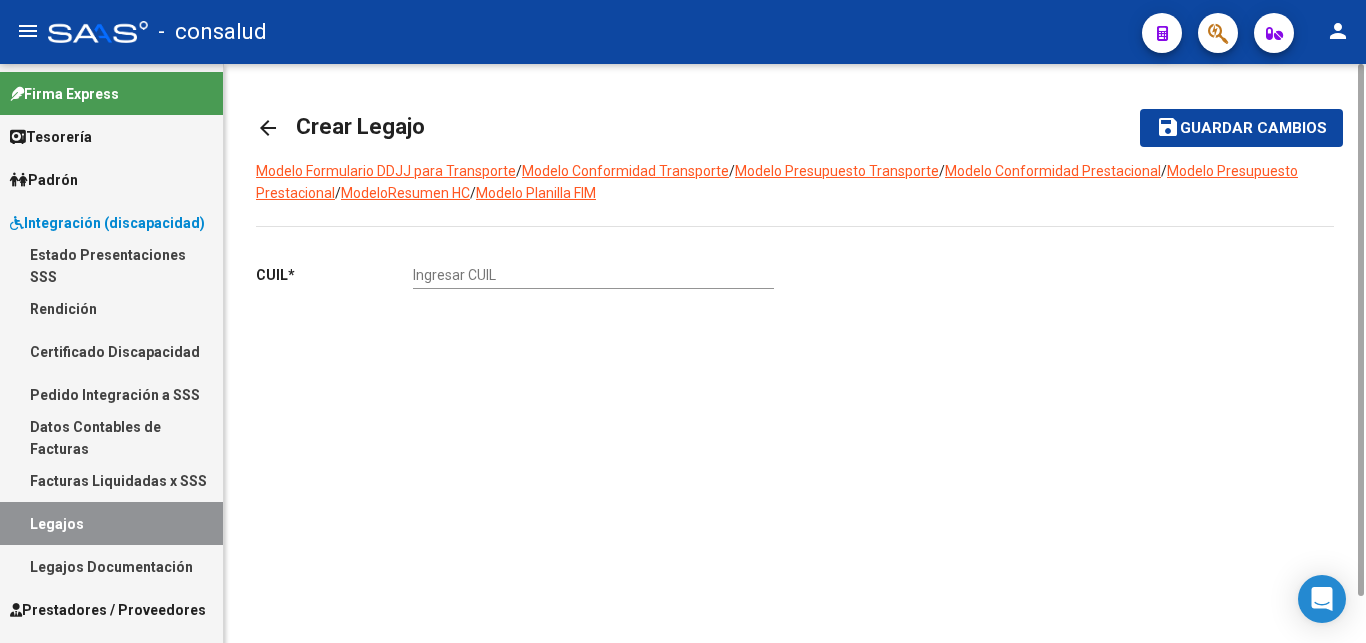 click on "Ingresar CUIL" at bounding box center (593, 275) 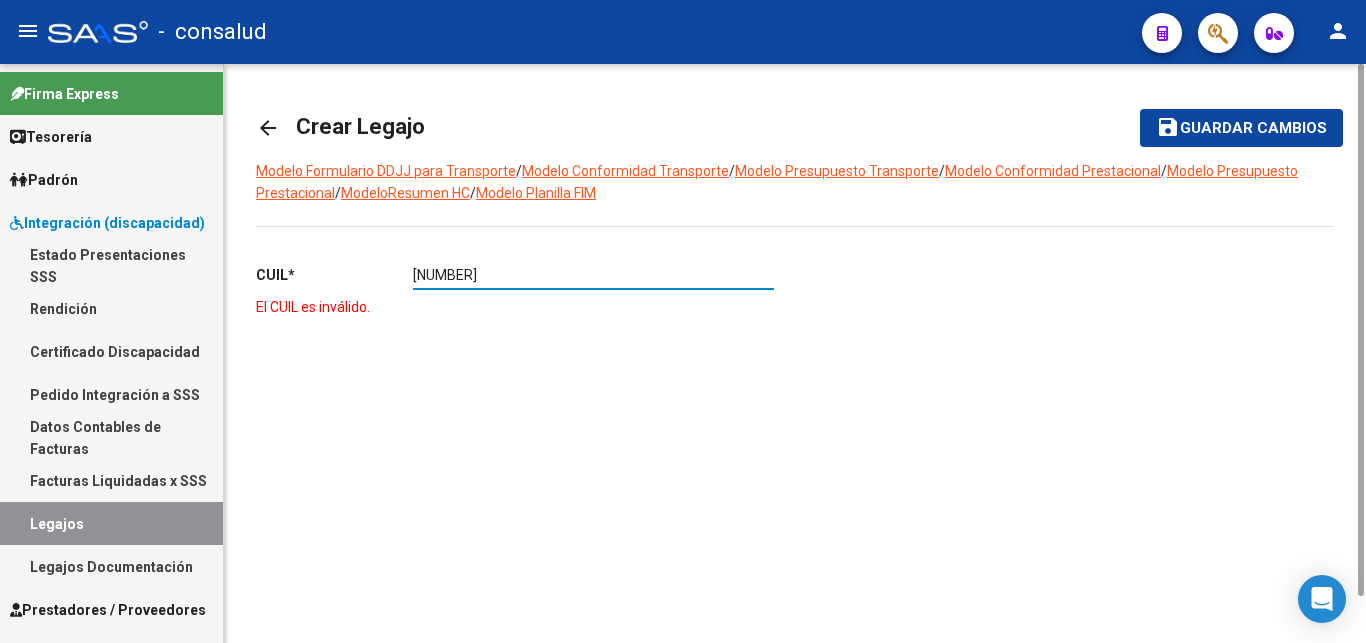 type on "[NUMBER]" 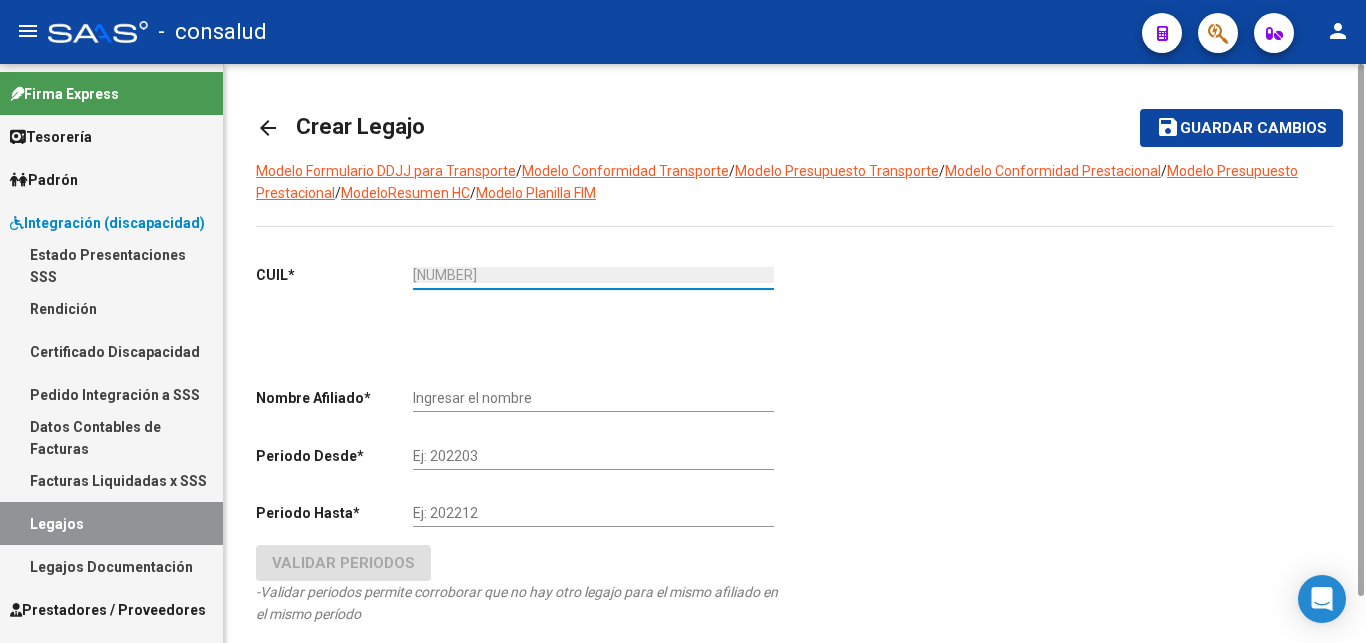 scroll, scrollTop: 102, scrollLeft: 0, axis: vertical 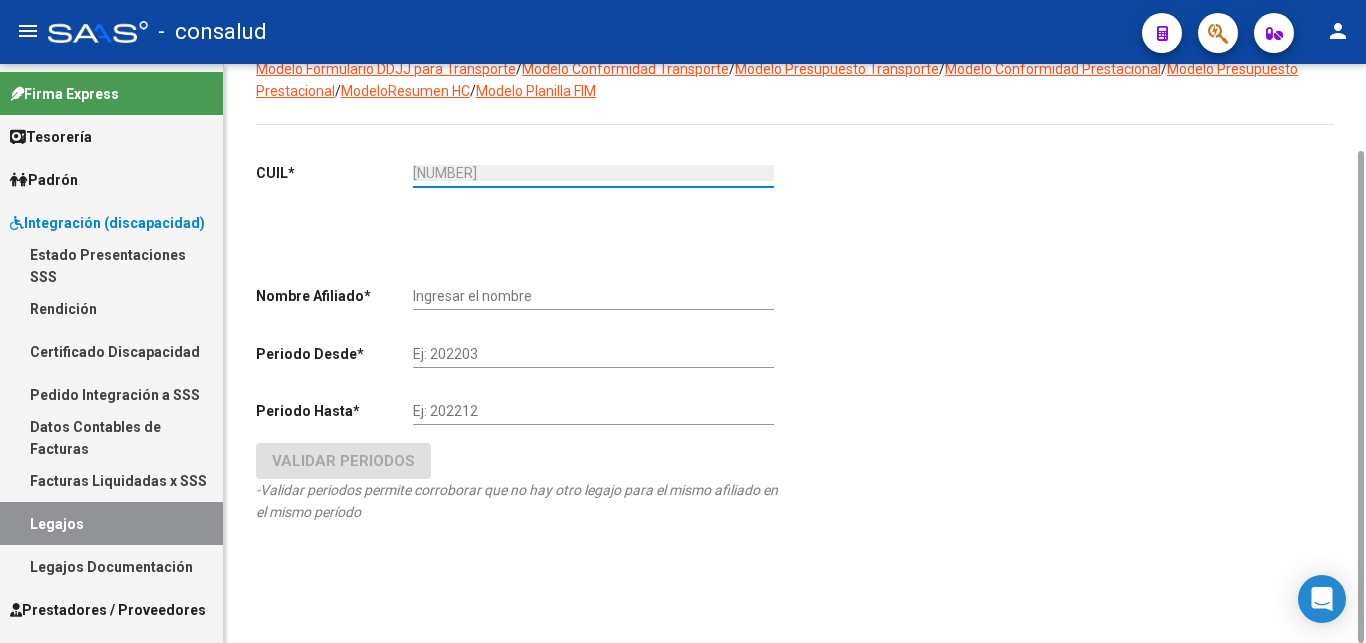 type on "[FIRST] [FIRST] [FIRST]" 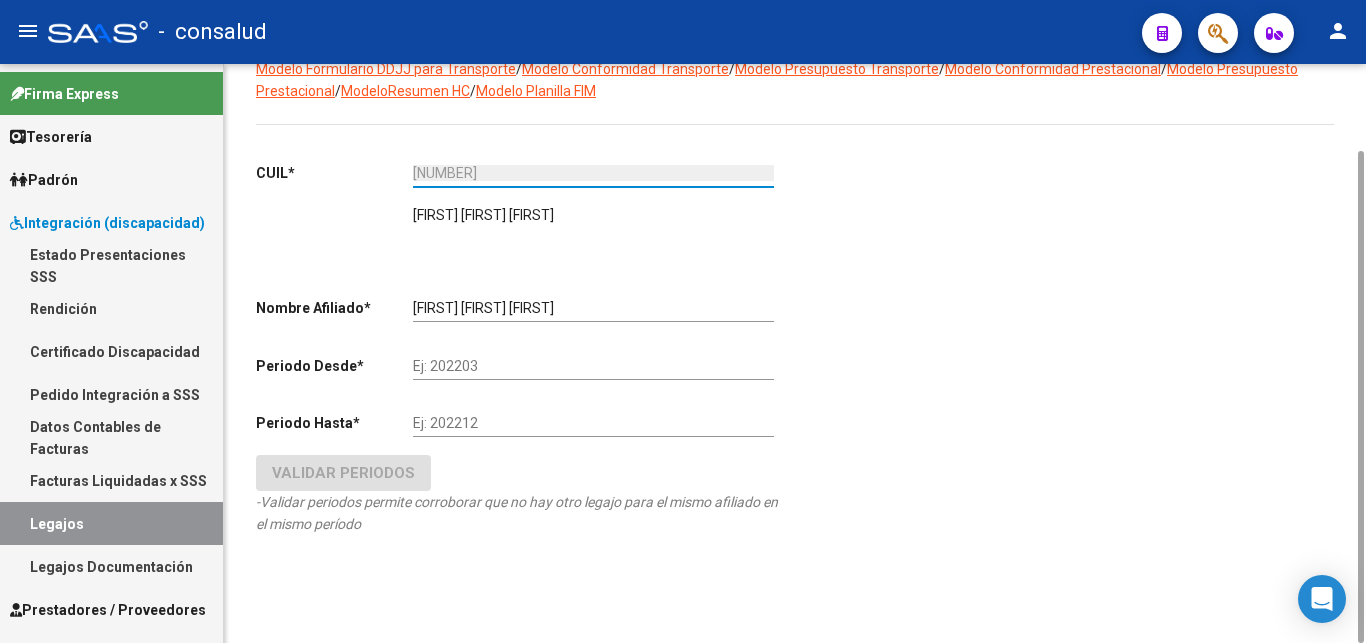 type on "[NUMBER]" 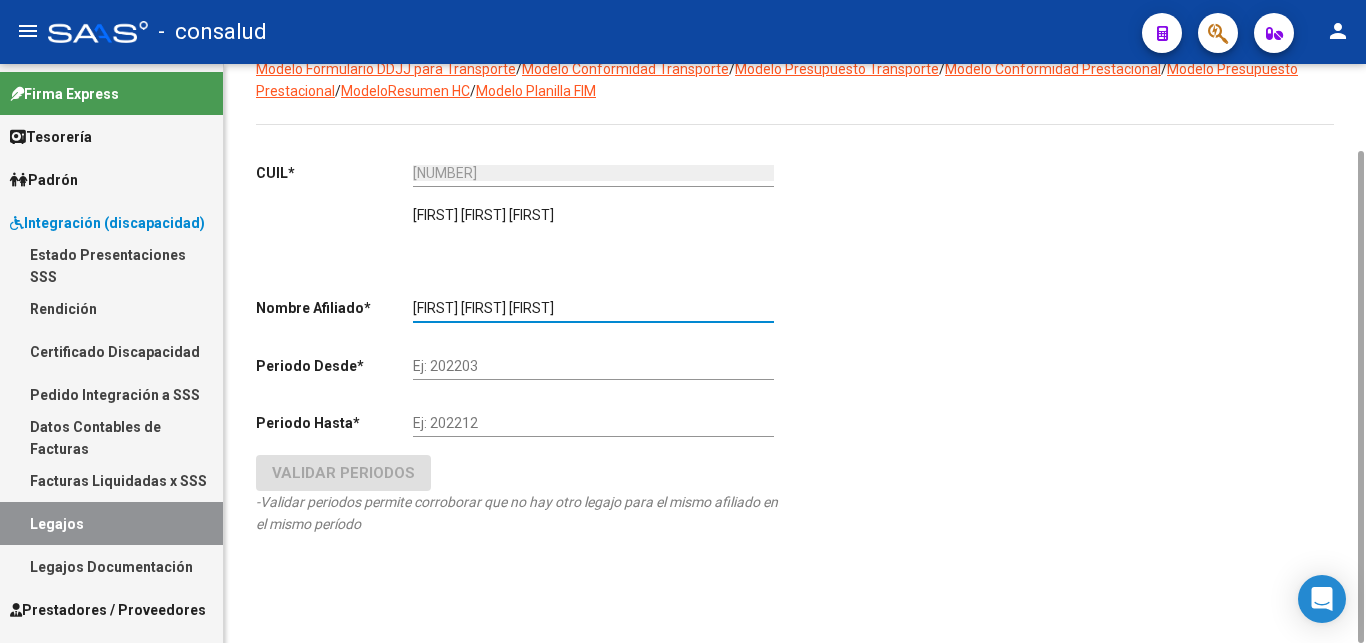 click on "Ej: 202203" at bounding box center (593, 366) 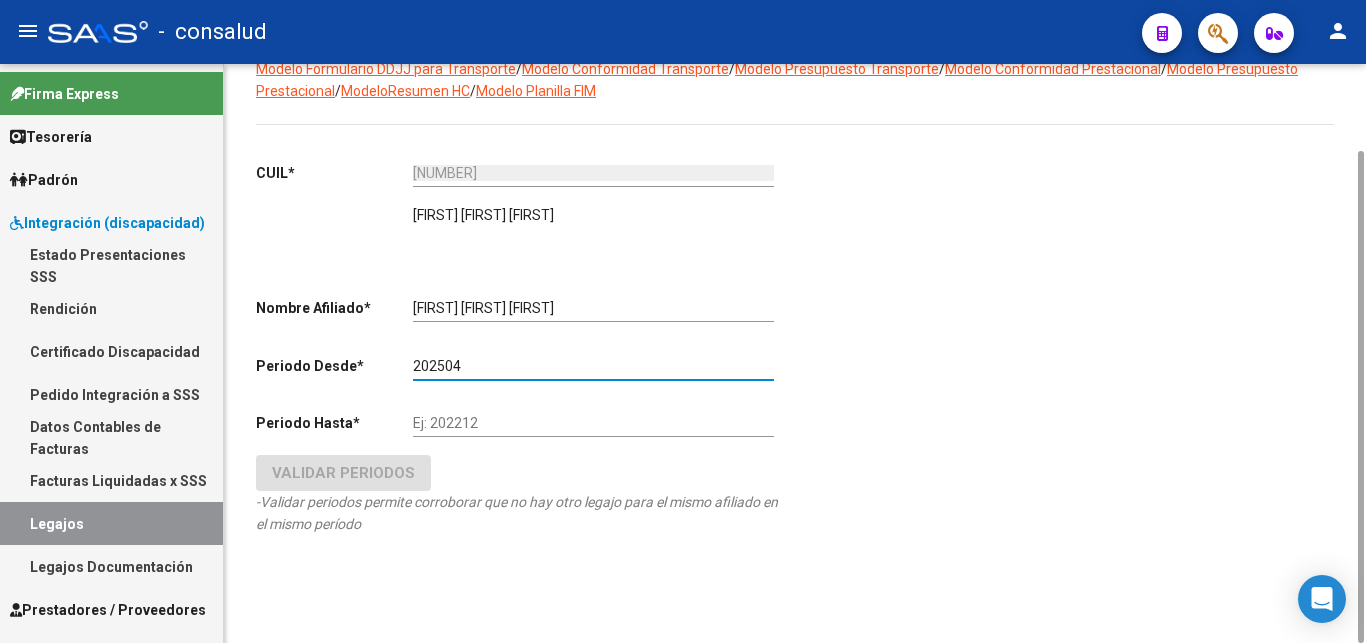 type on "202504" 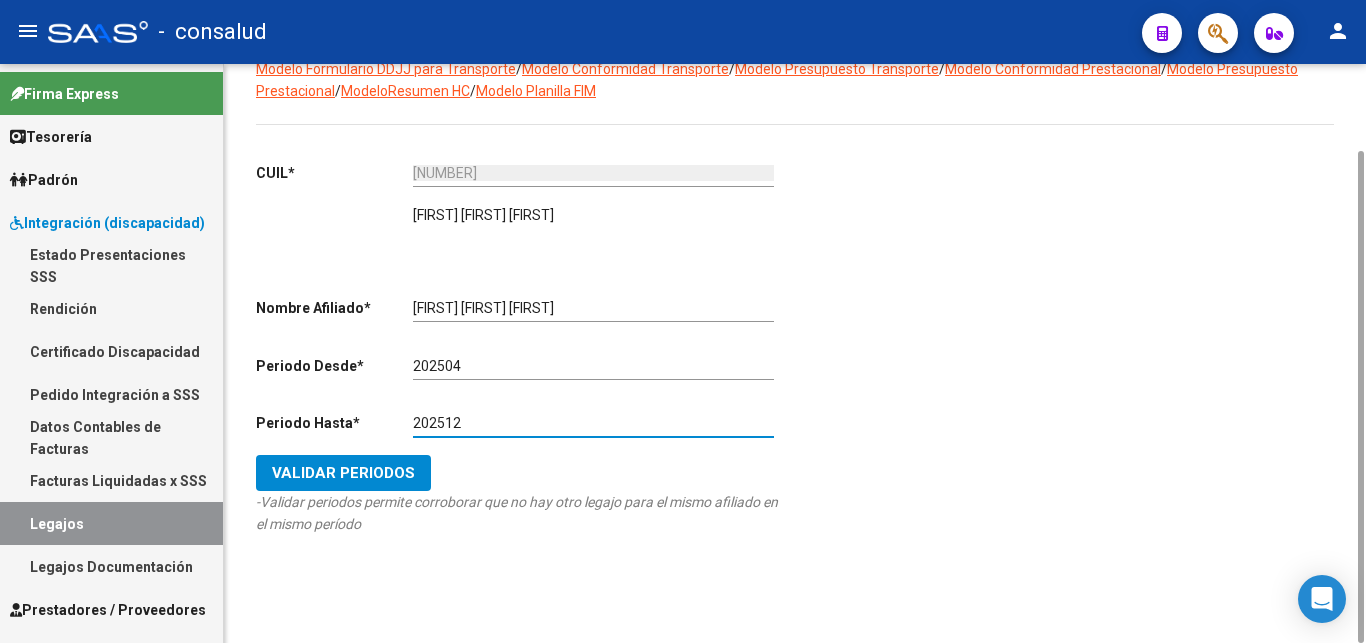 type on "202512" 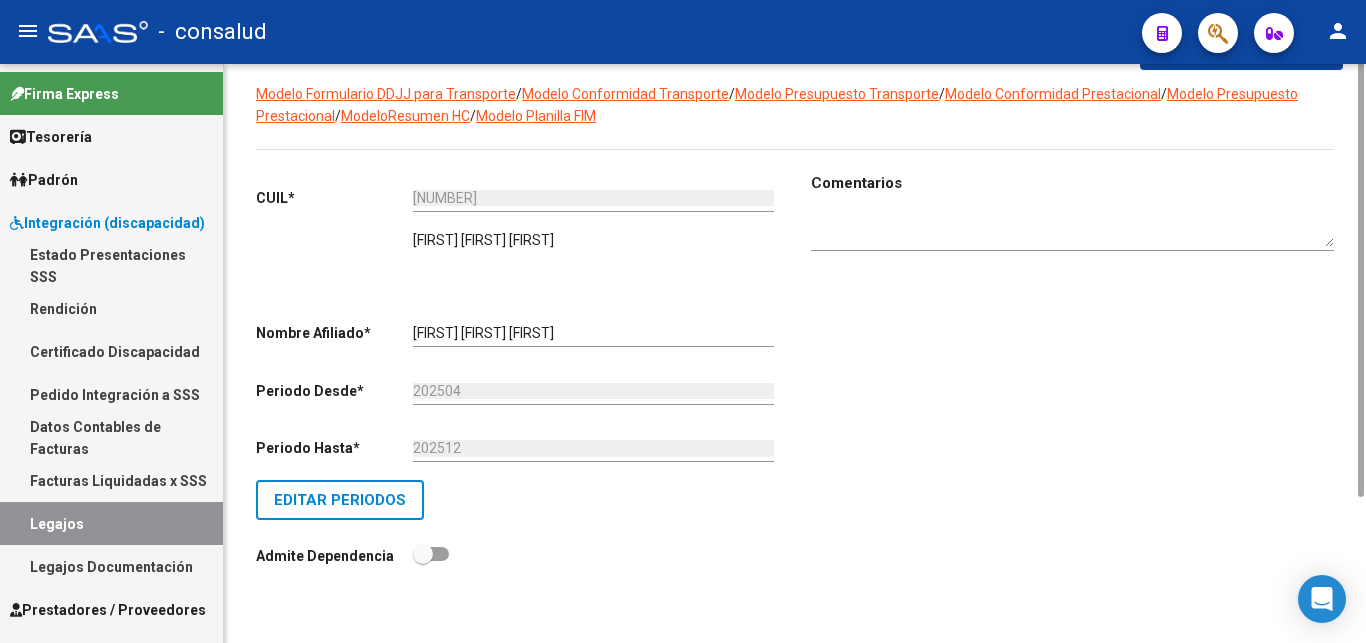 scroll, scrollTop: 0, scrollLeft: 0, axis: both 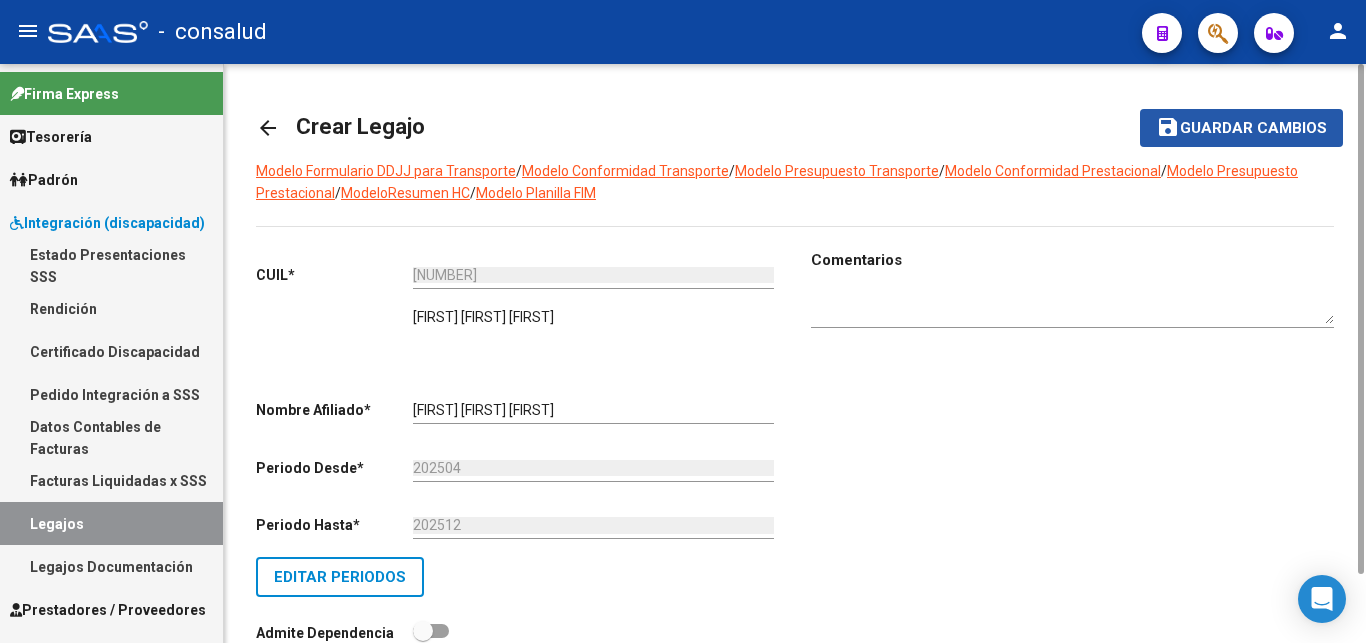 click on "Guardar cambios" 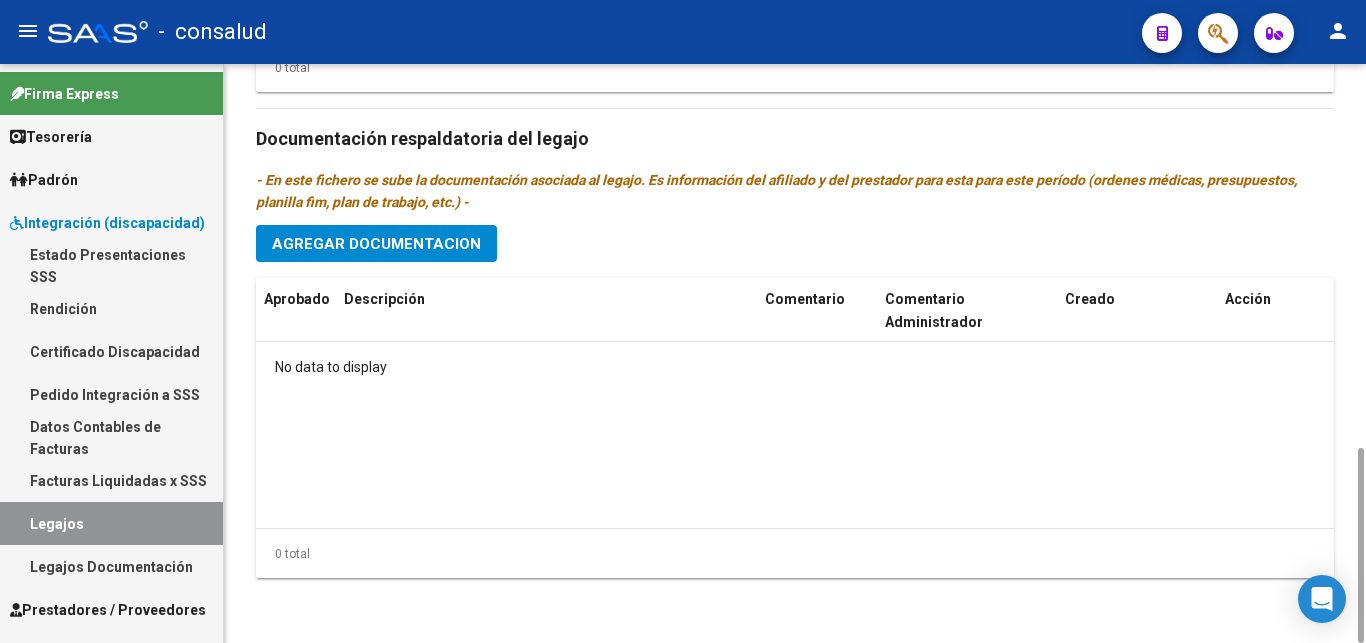 scroll, scrollTop: 732, scrollLeft: 0, axis: vertical 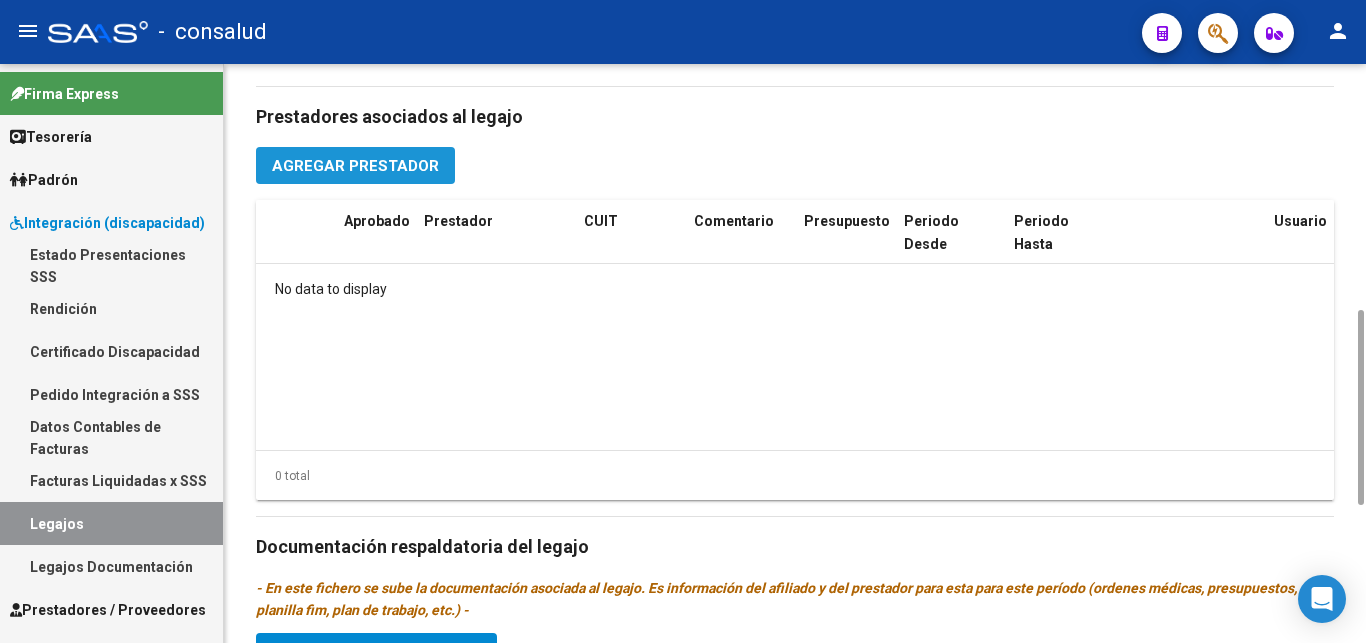 click on "Agregar Prestador" 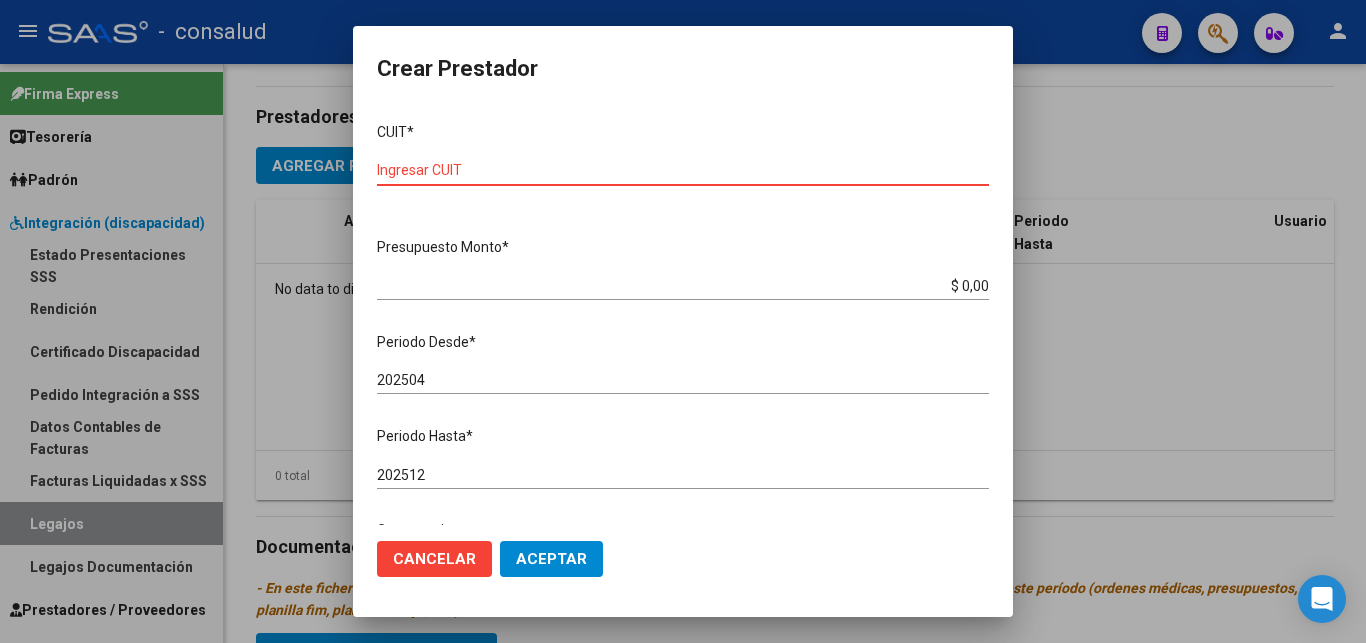 click on "Ingresar CUIT" at bounding box center [683, 170] 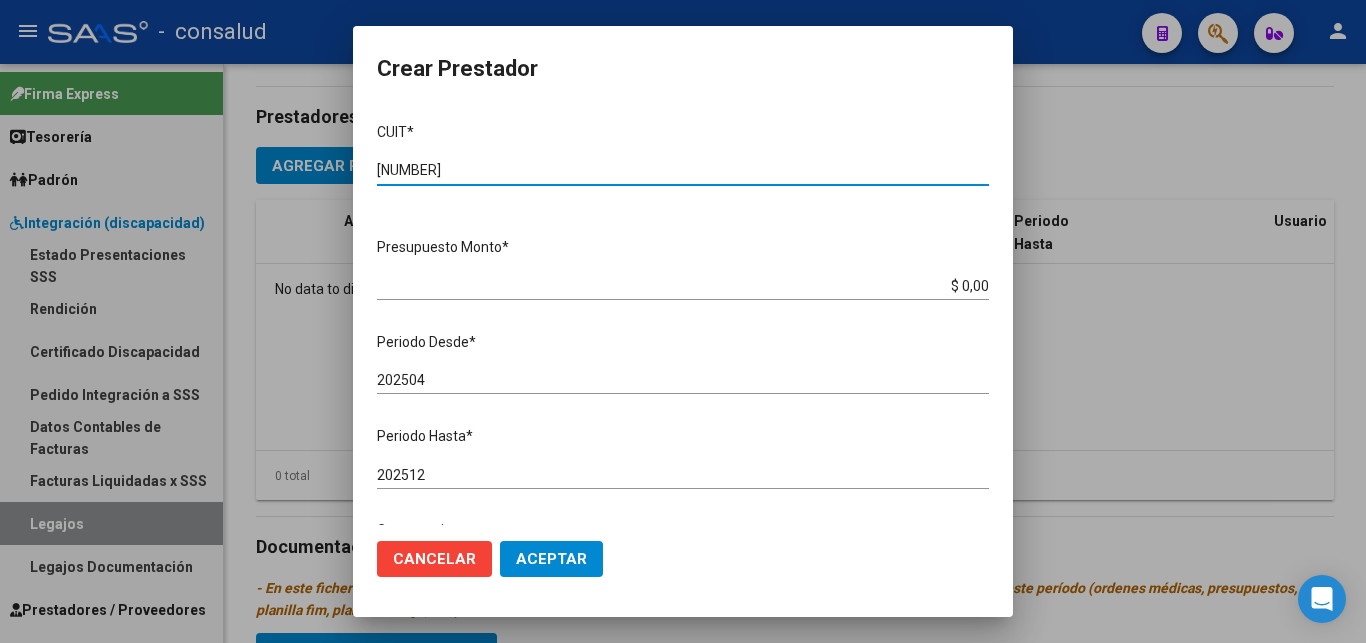 type on "[NUMBER]" 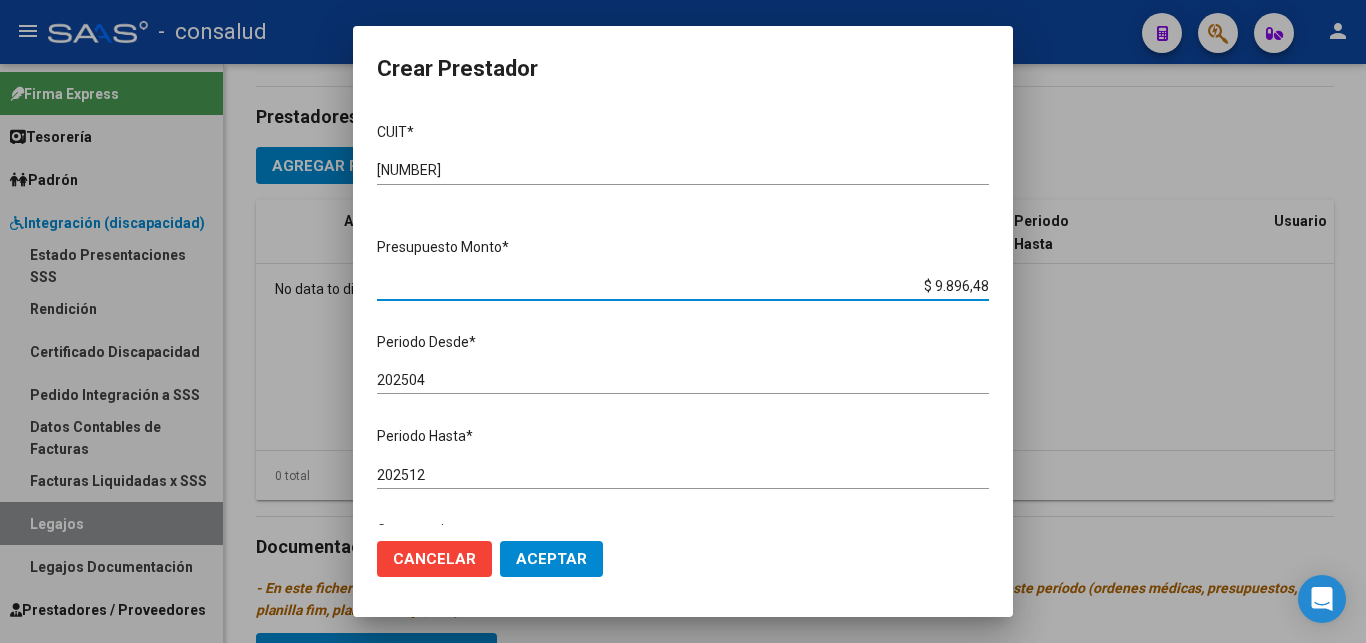 type on "$ 98.964,88" 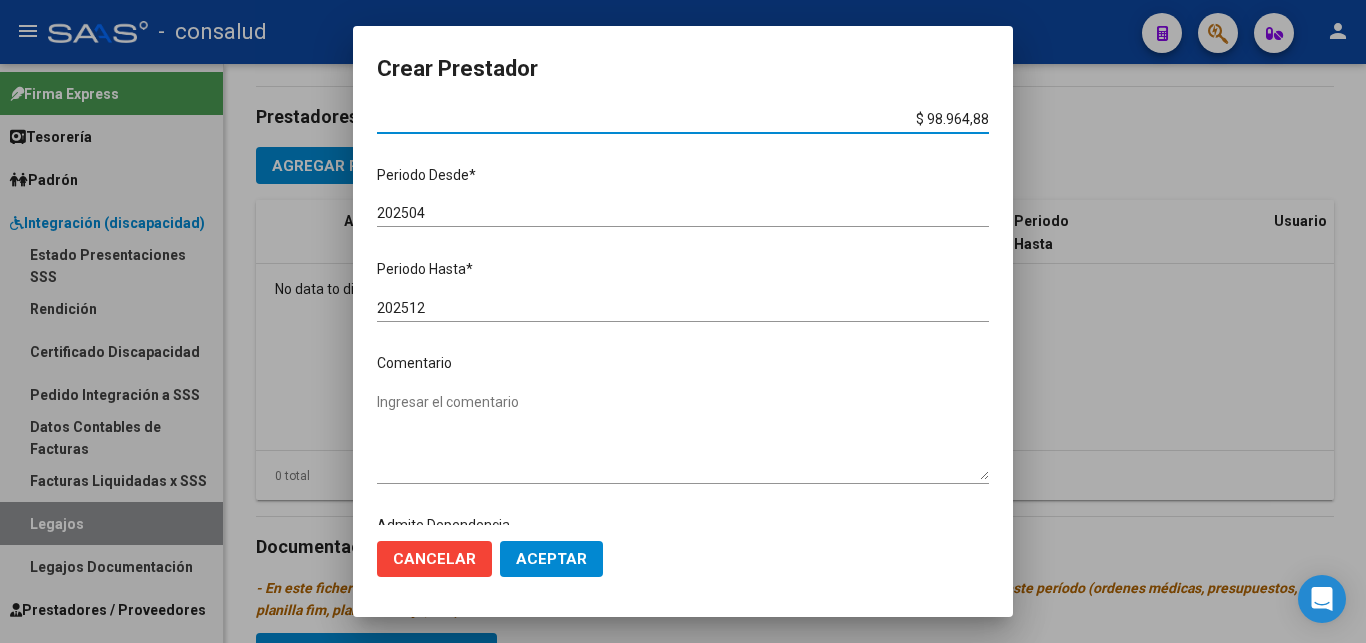 scroll, scrollTop: 241, scrollLeft: 0, axis: vertical 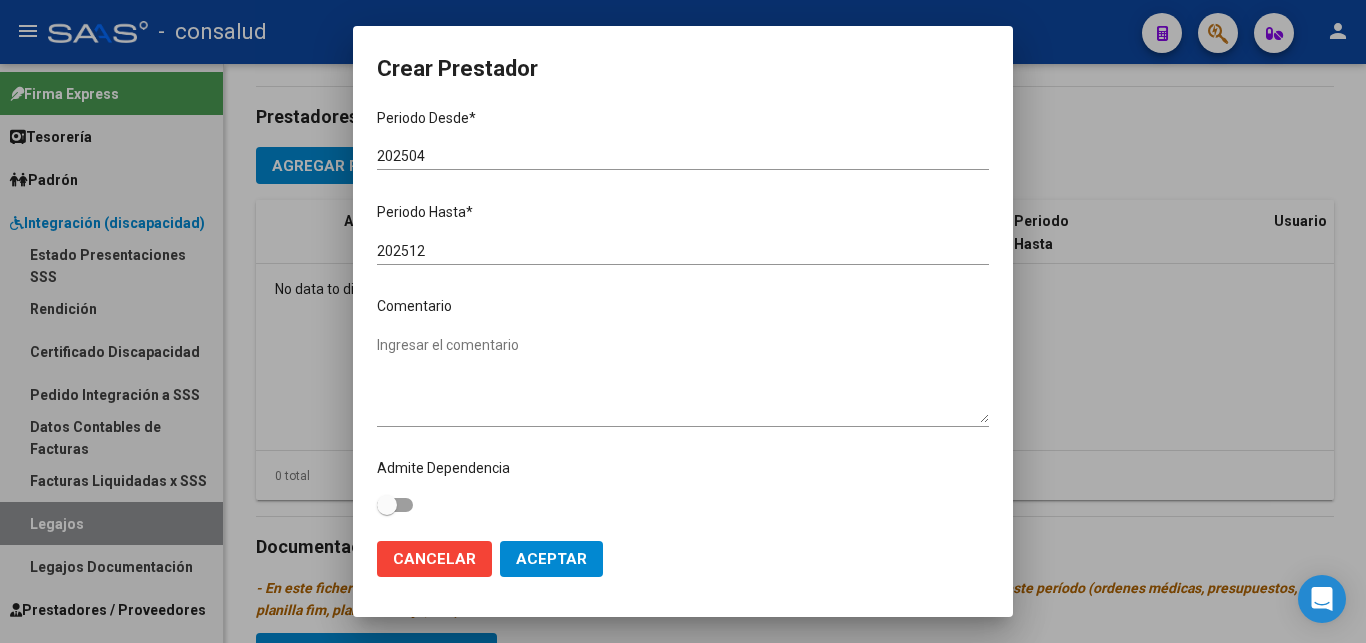 click on "Ingresar el comentario" at bounding box center [683, 379] 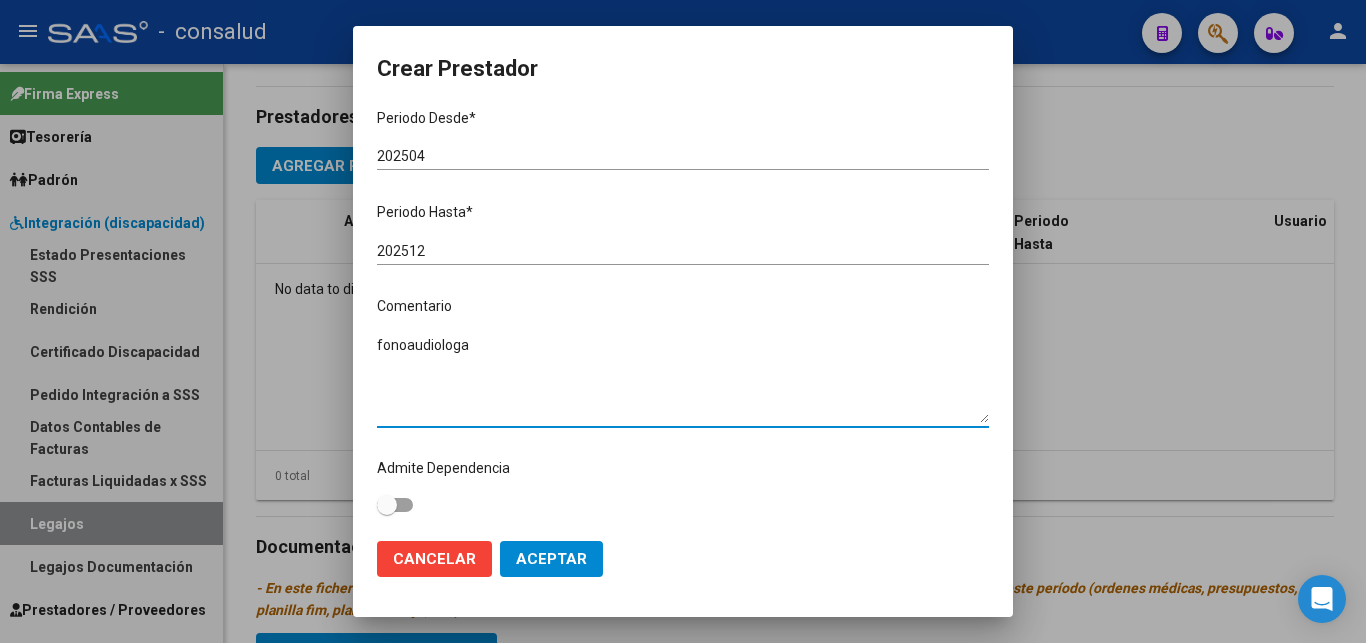 type on "fonoaudiologa" 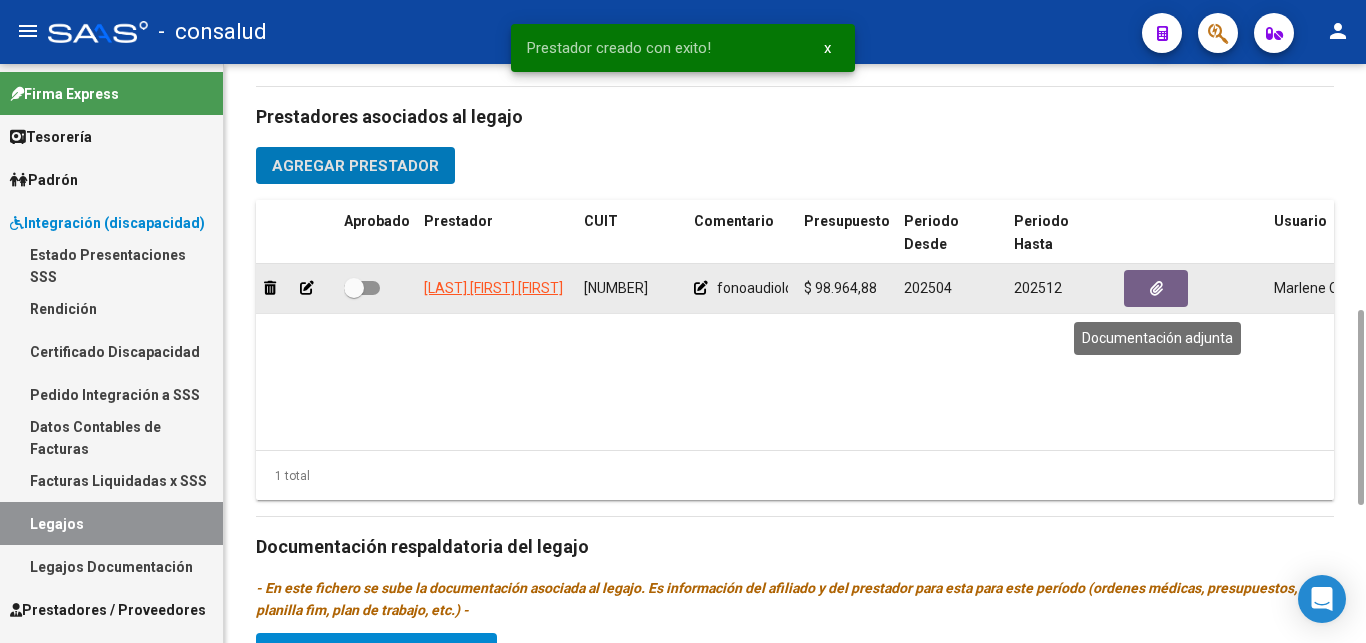 click 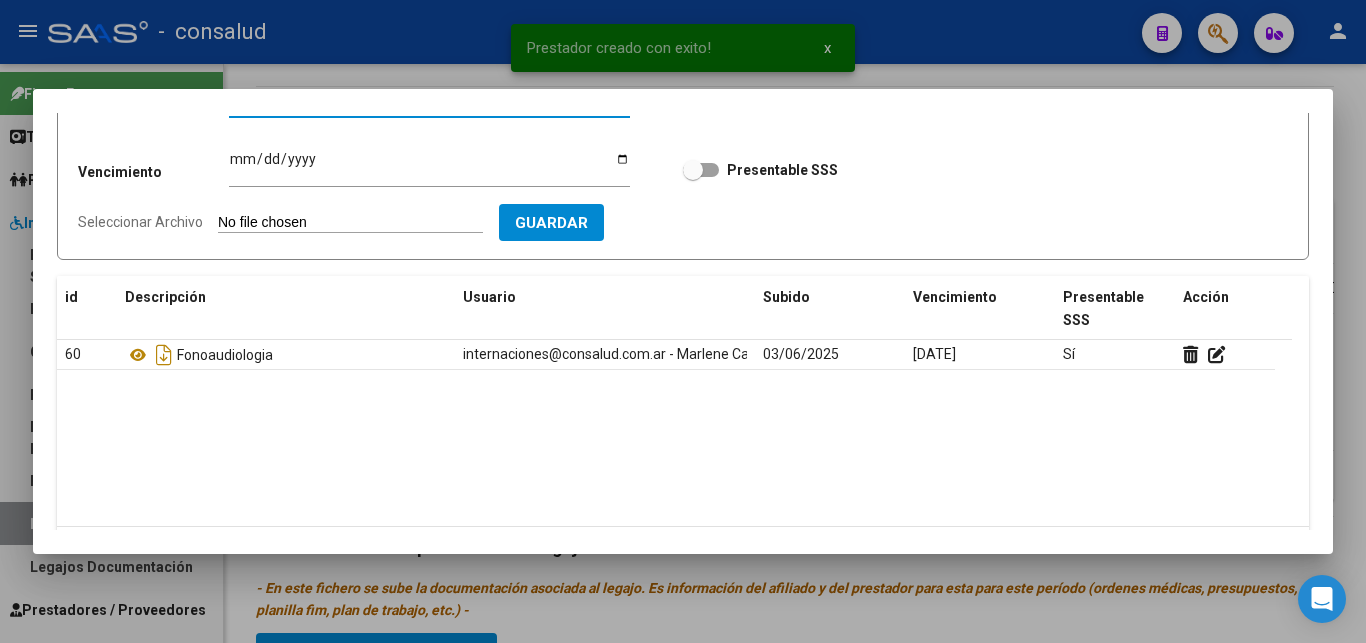 scroll, scrollTop: 214, scrollLeft: 0, axis: vertical 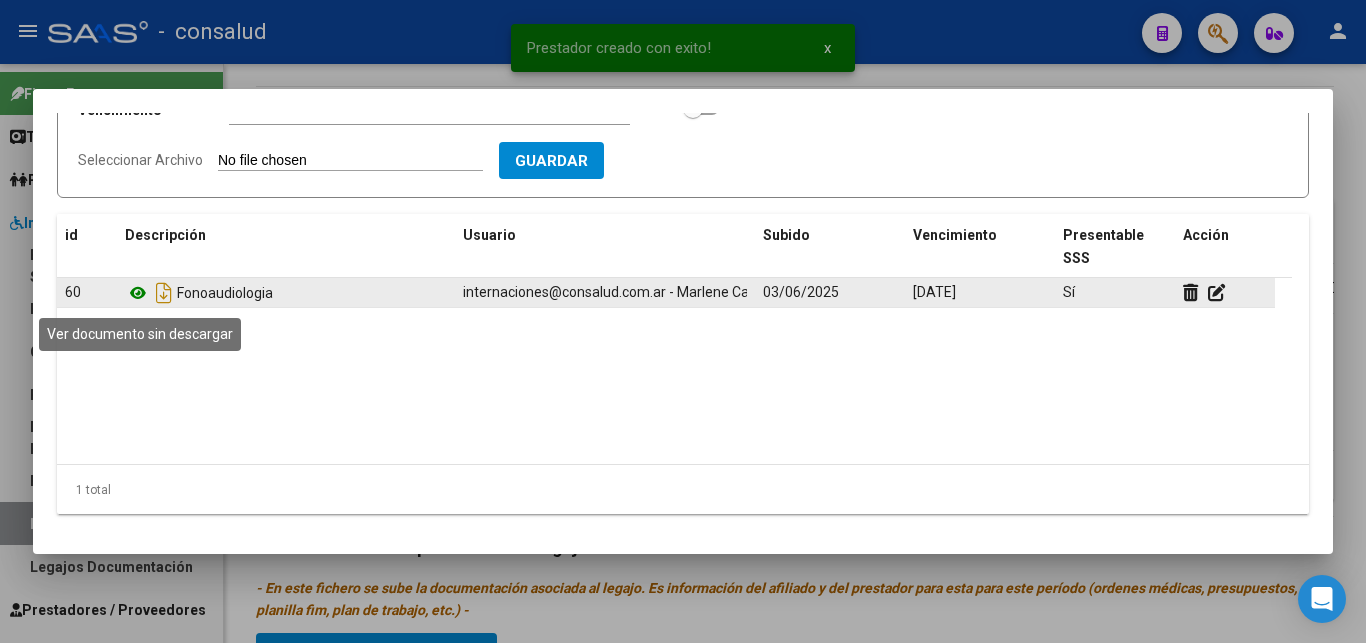 click 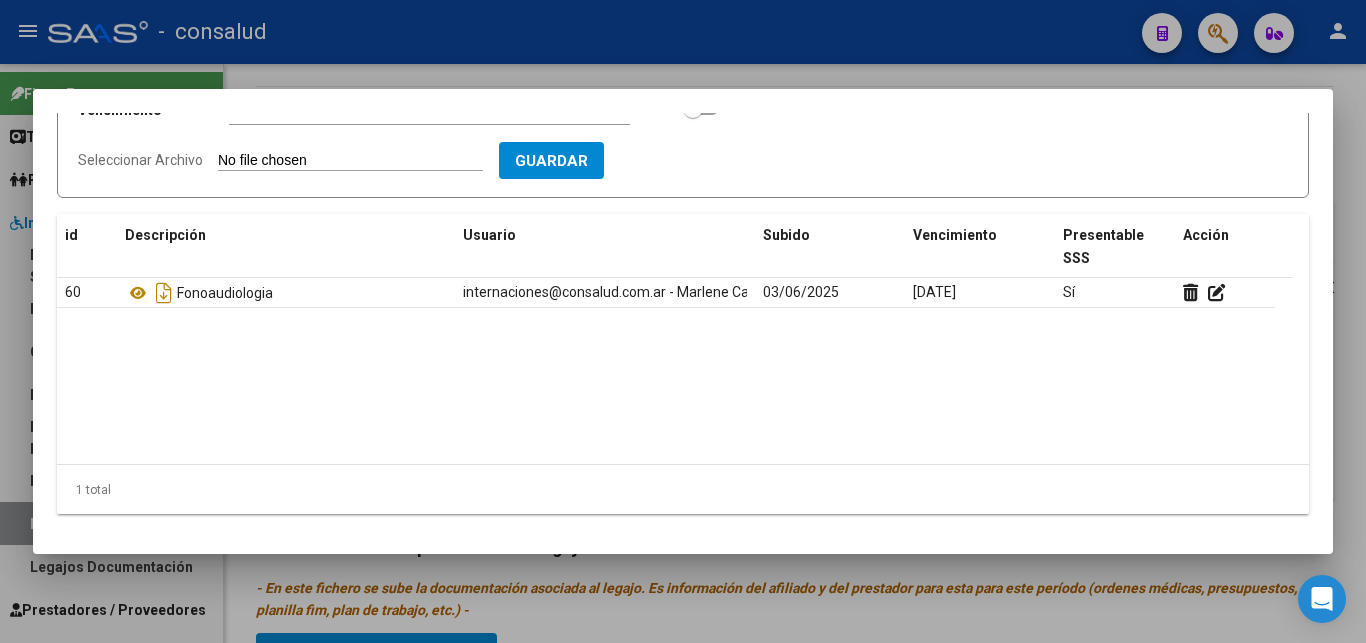 click on "60  Fonoaudiologia  internaciones@consalud.com.ar - Marlene Casuccio   03/06/2025   04/04/2028   Sí" 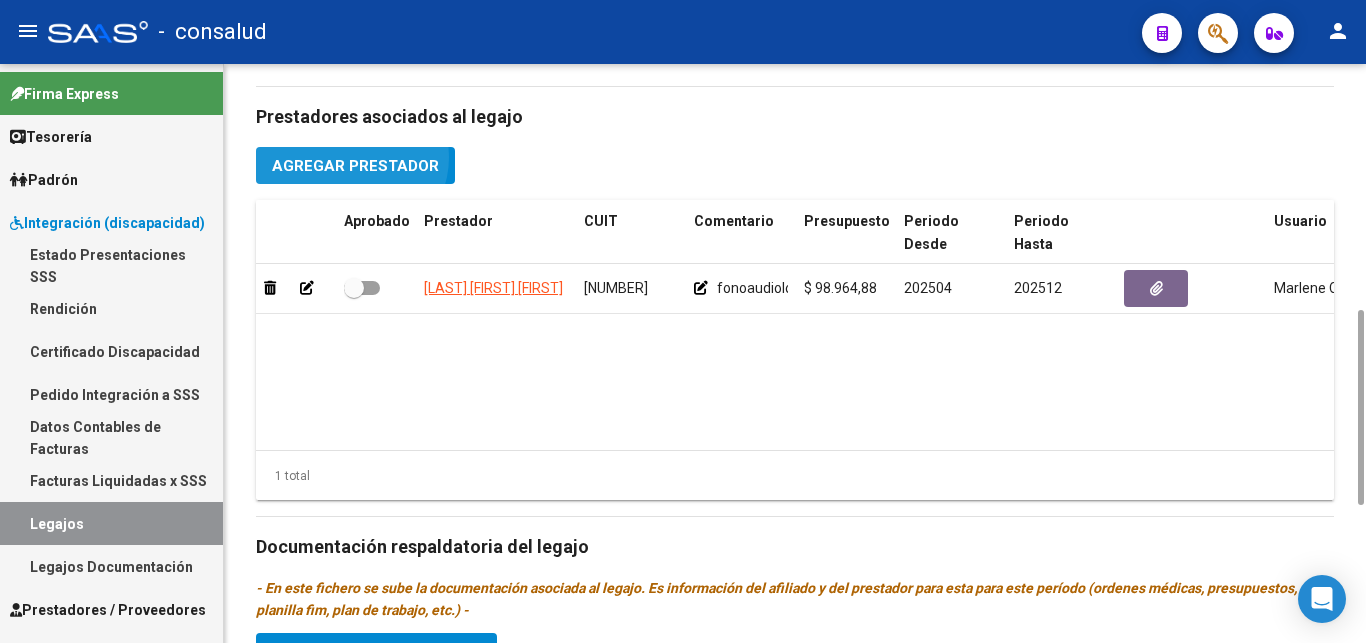 click on "Agregar Prestador" 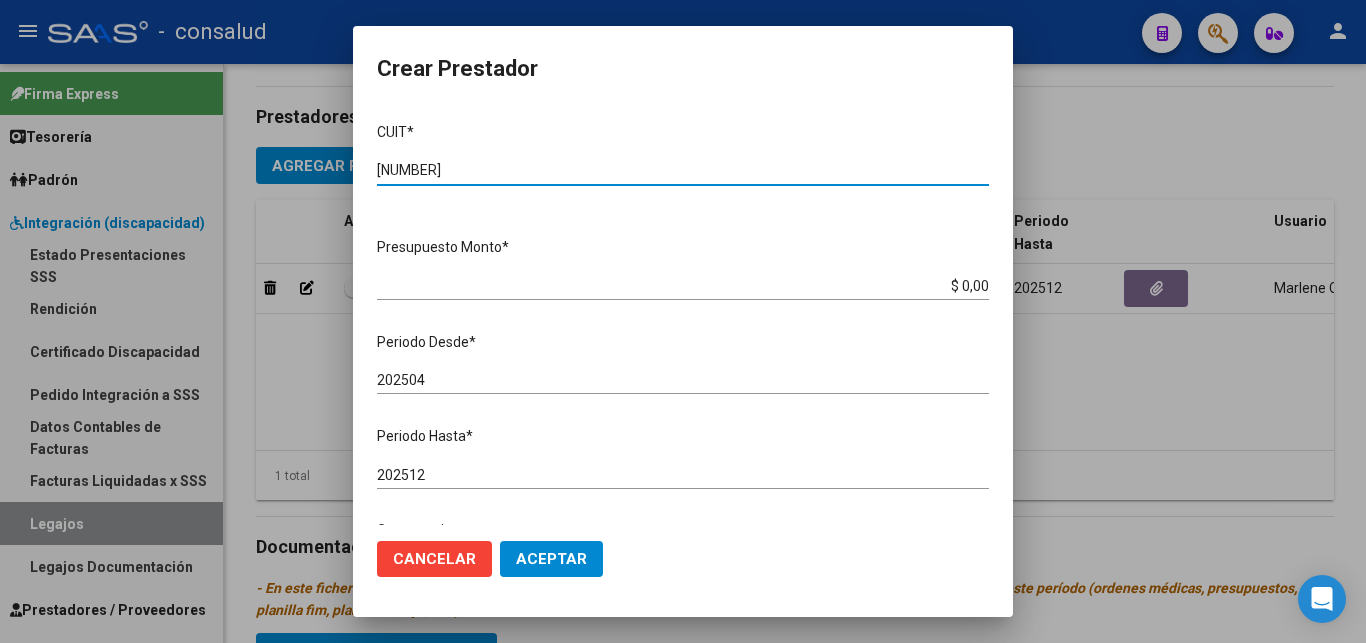 type on "[NUMBER]" 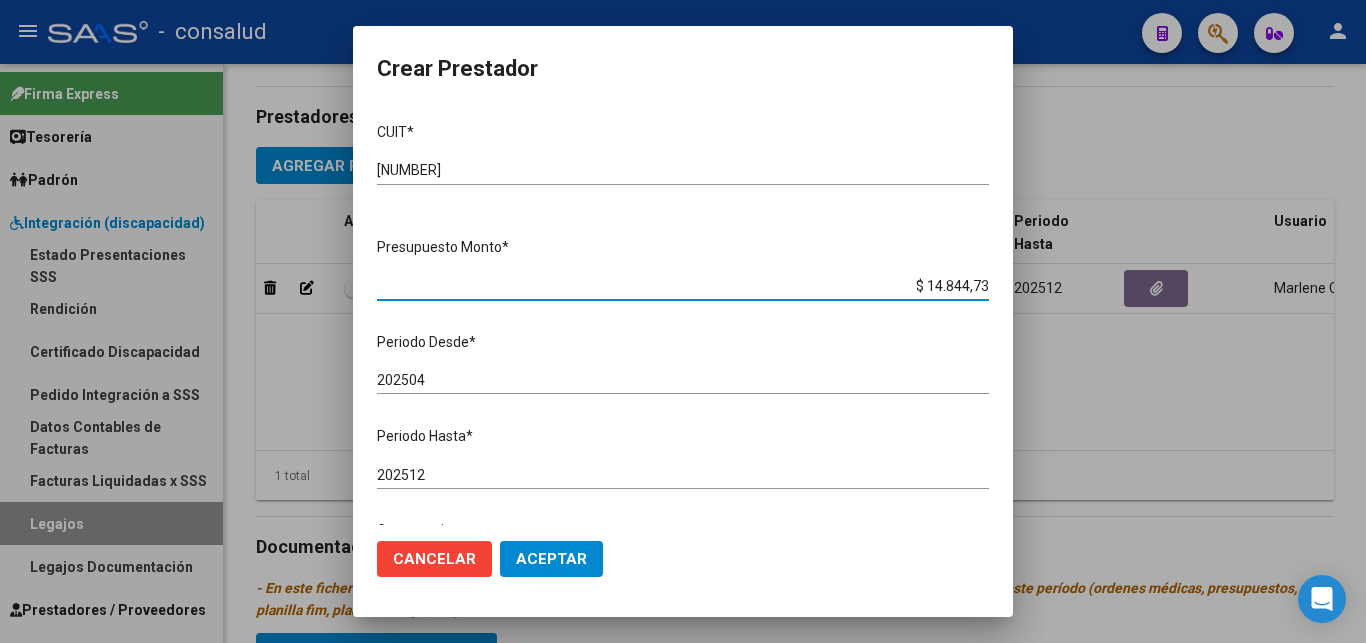 type on "$ 148.447,32" 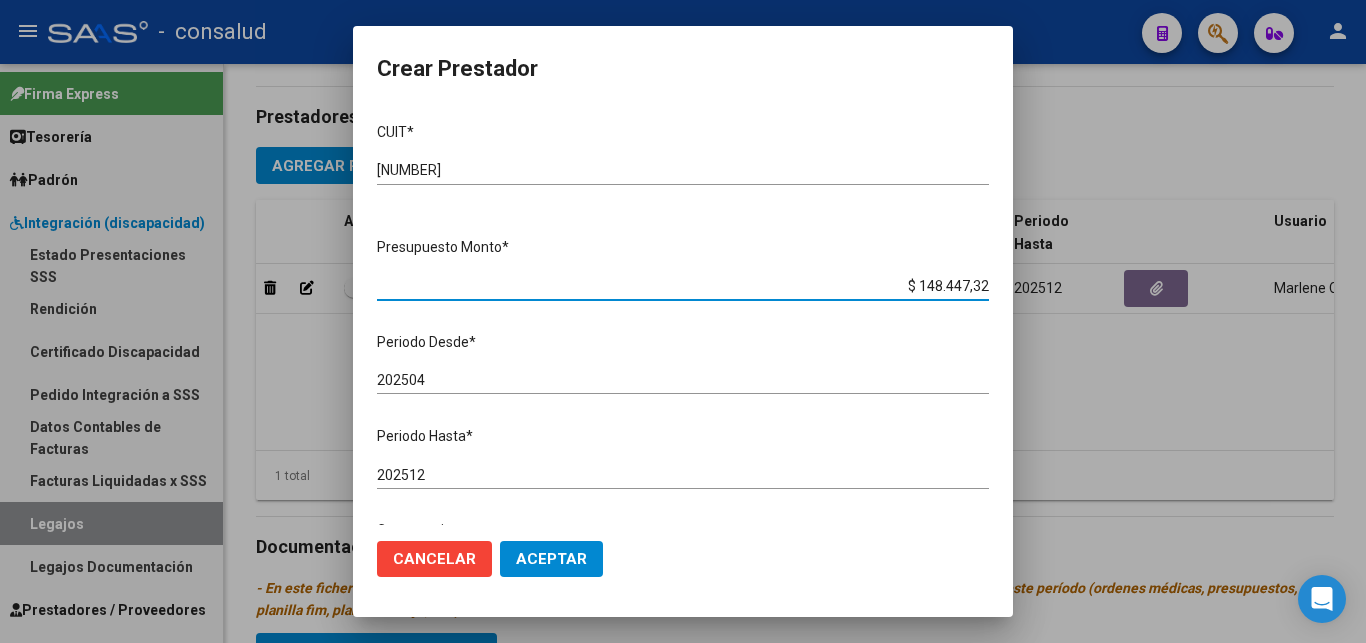 scroll, scrollTop: 204, scrollLeft: 0, axis: vertical 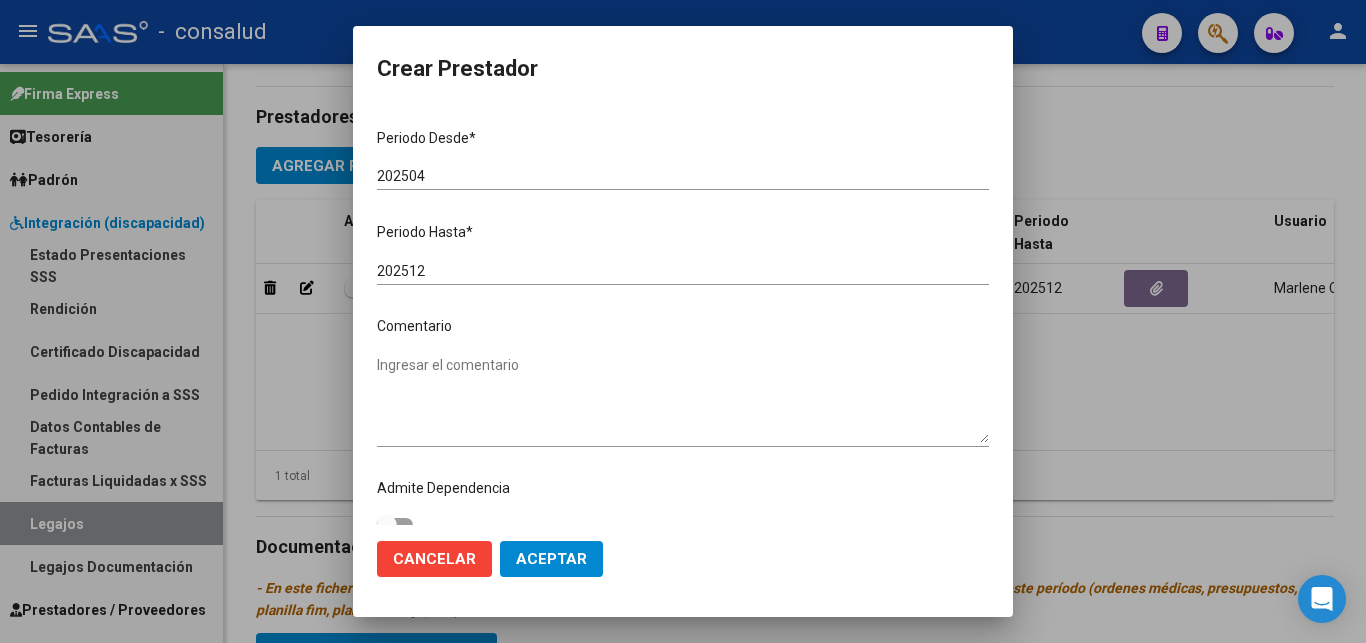 click on "Ingresar el comentario" at bounding box center [683, 399] 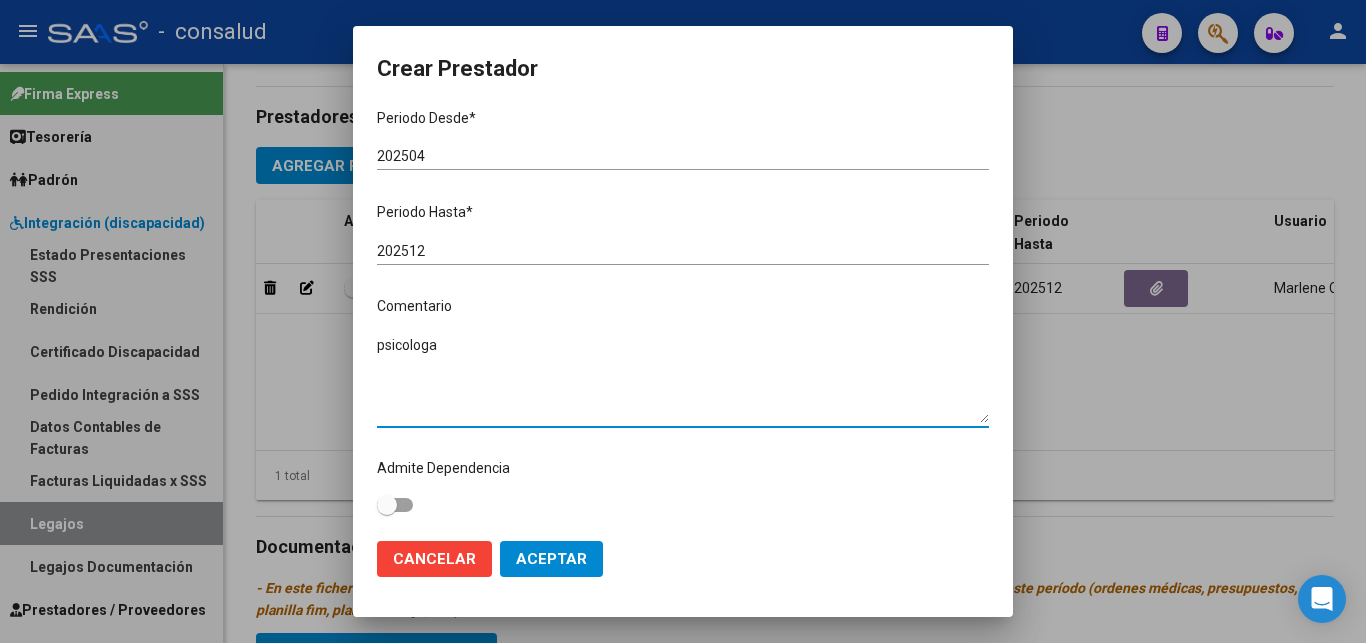 scroll, scrollTop: 241, scrollLeft: 0, axis: vertical 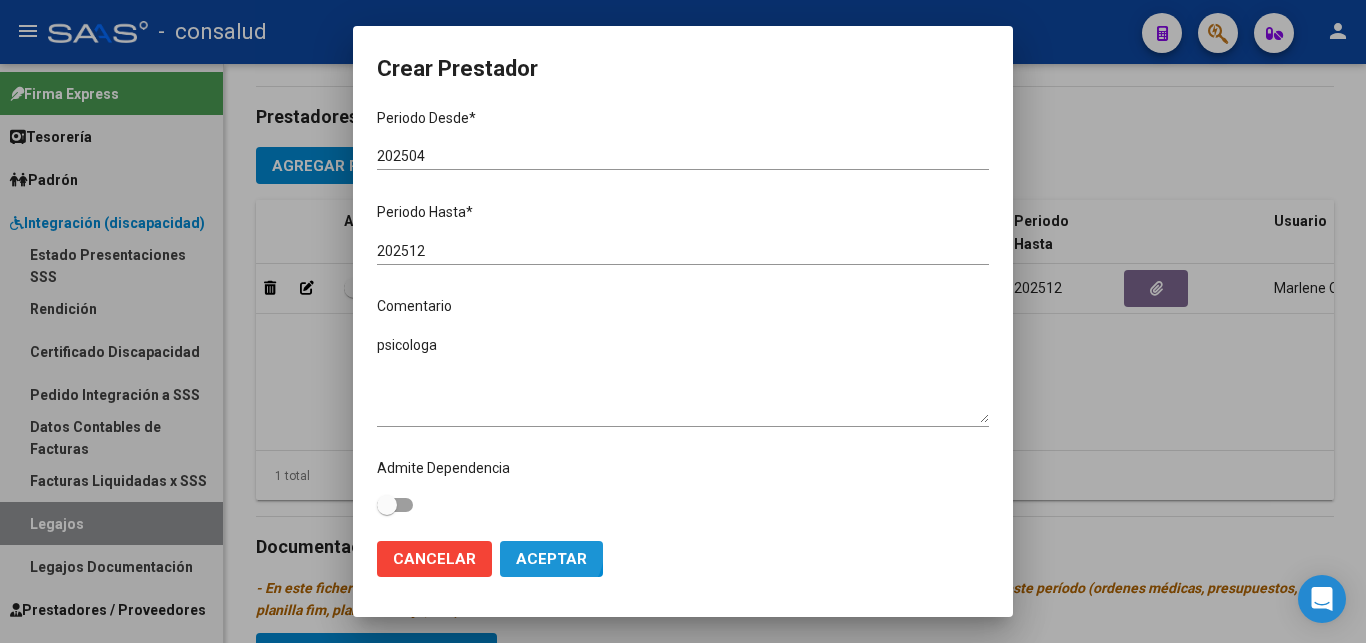 click on "Aceptar" 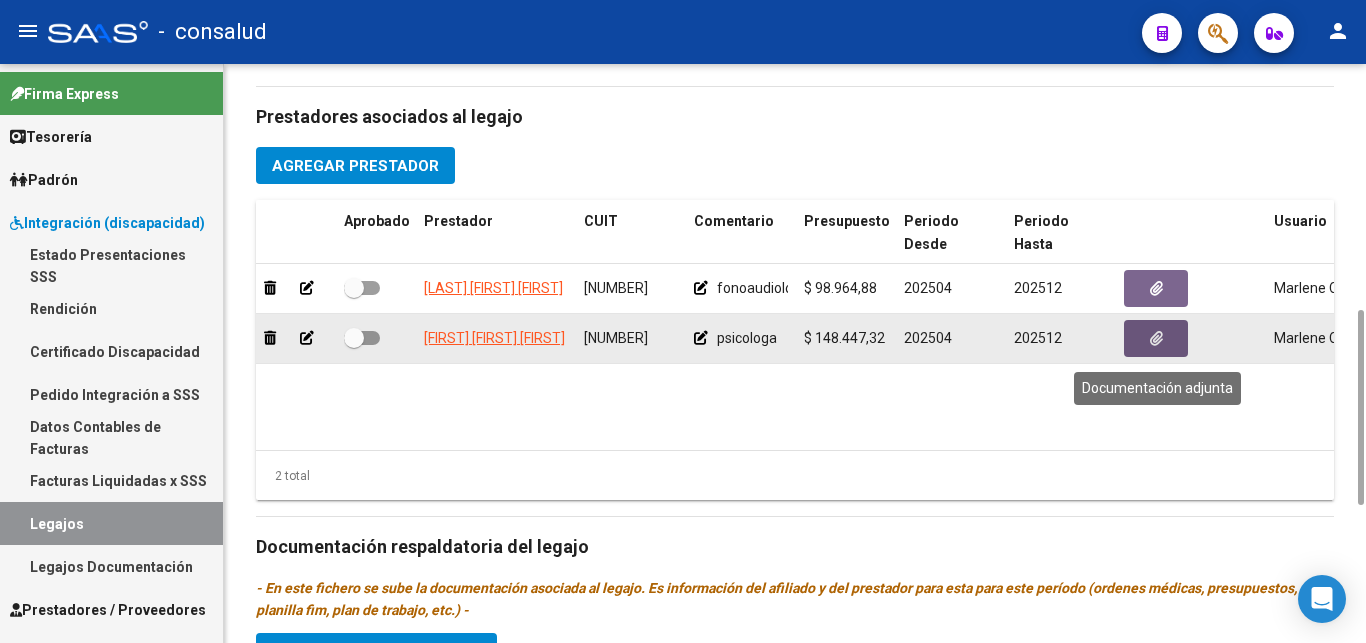 click 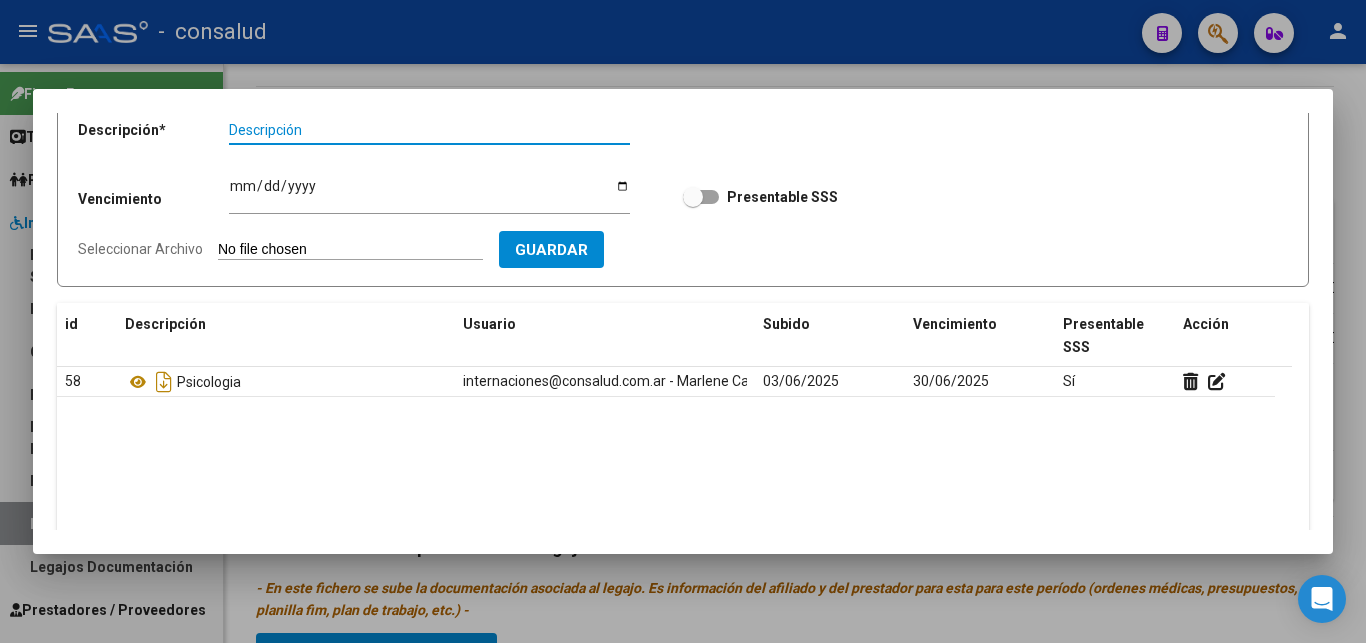 scroll, scrollTop: 214, scrollLeft: 0, axis: vertical 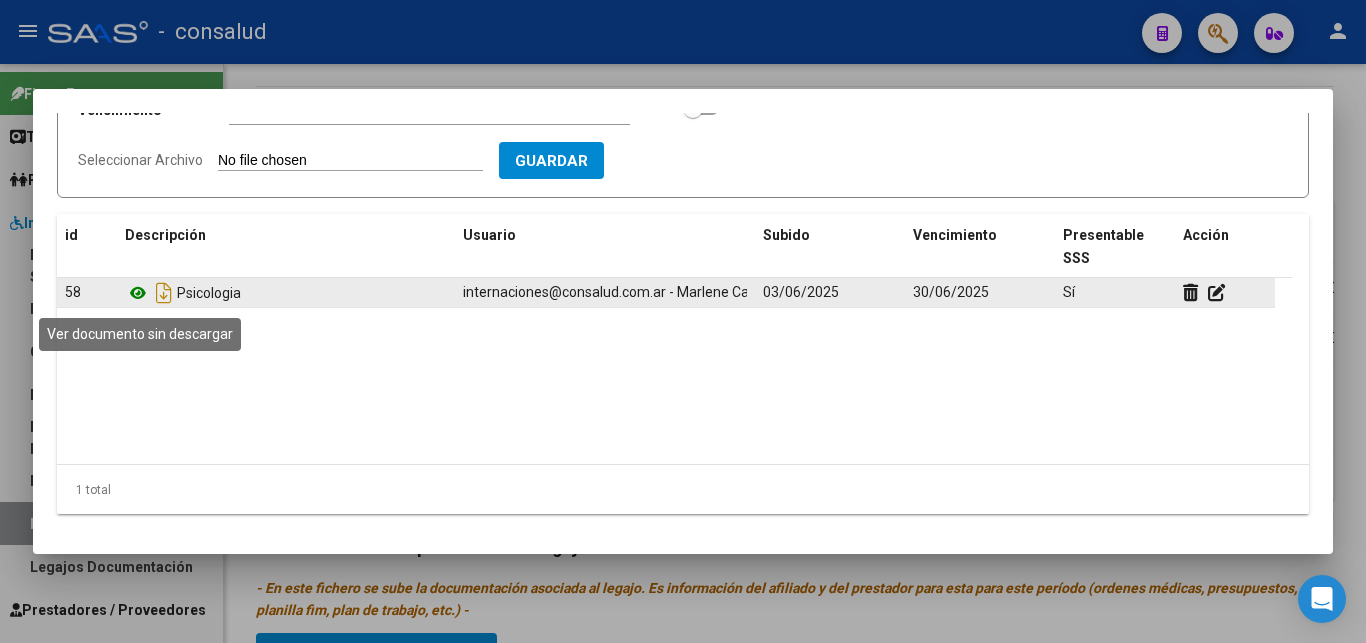 click 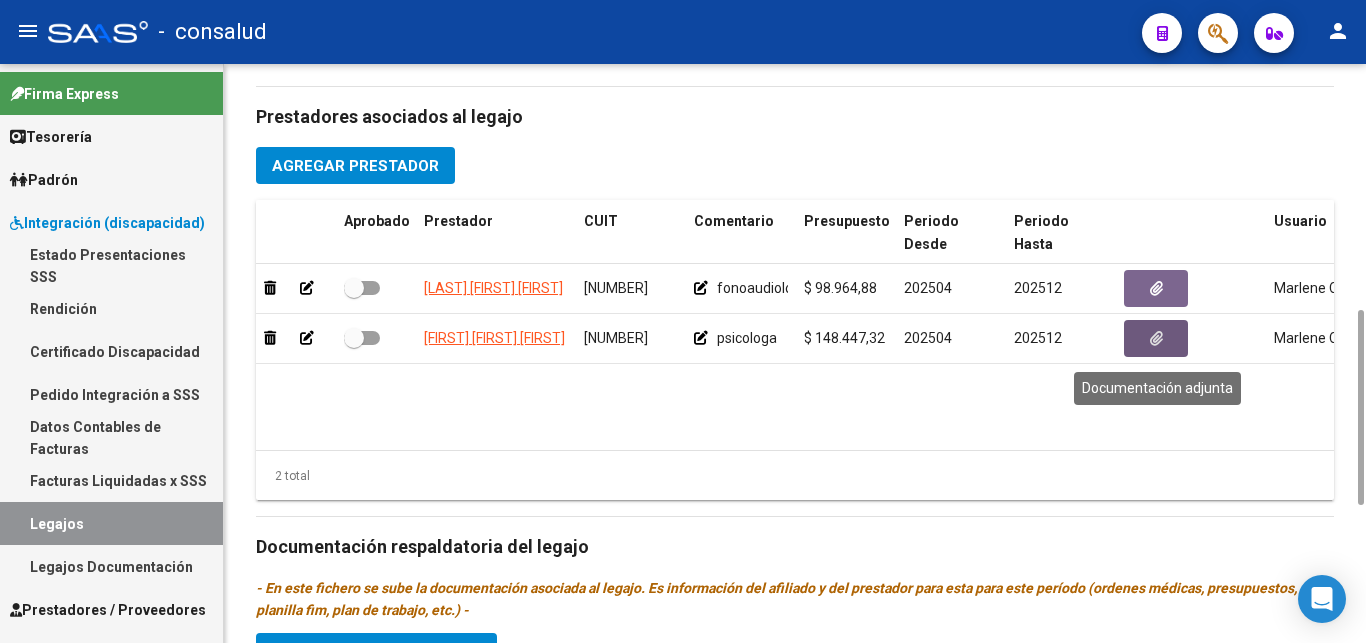 click on "Prestadores asociados al legajo Agregar Prestador Aprobado Prestador CUIT Comentario Presupuesto Periodo Desde Periodo Hasta Usuario Admite Dependencia   CABRERA DIANA AYLEN [NUMBER]        fonoaudiologa  $ 98.964,88  202504 202512 Marlene Casuccio   11/07/2025      ALEGRE FLORENCIA MARIA DEL MAR [NUMBER]     psicologa  $ 148.447,32  202504 202512 Marlene Casuccio   11/07/2025    2 total Documentación respaldatoria del legajo - En este fichero se sube la documentación asociada al legajo. Es información del afiliado y del prestador para esta para este período (ordenes médicas, presupuestos, planilla fim, plan de trabajo, etc.) - Agregar Documentacion Aprobado Descripción Comentario Comentario Administrador Creado Acción No data to display 0 total" 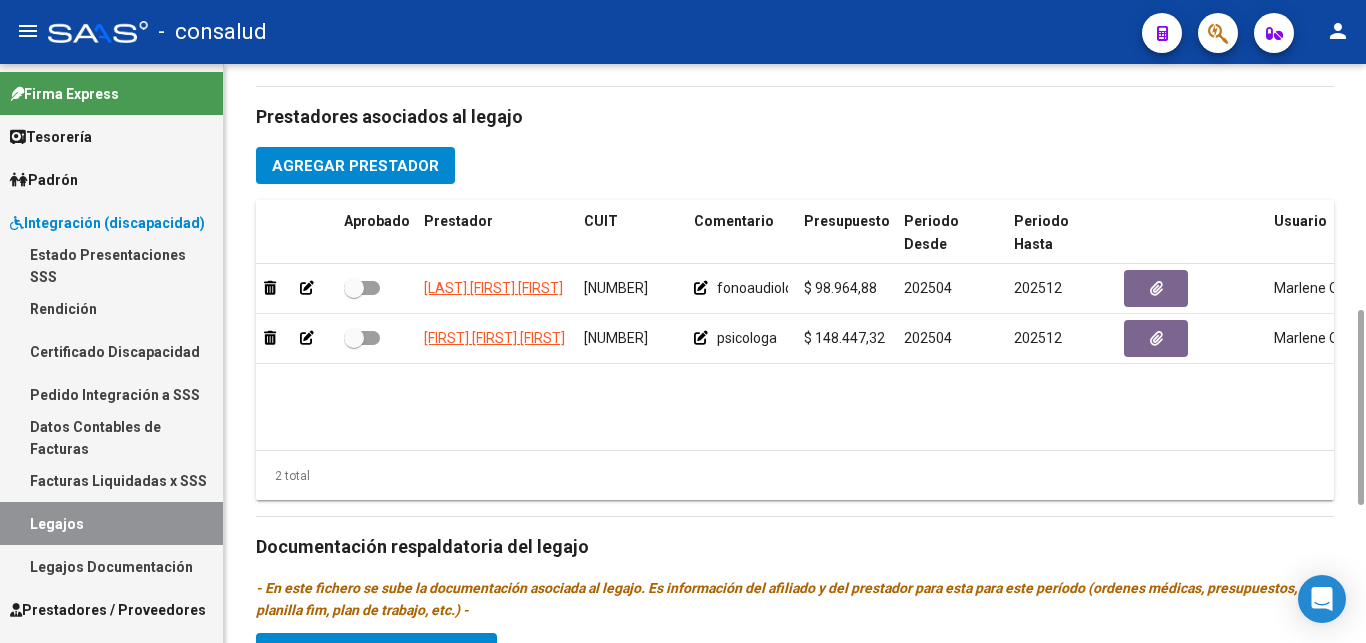 click on "Agregar Prestador" 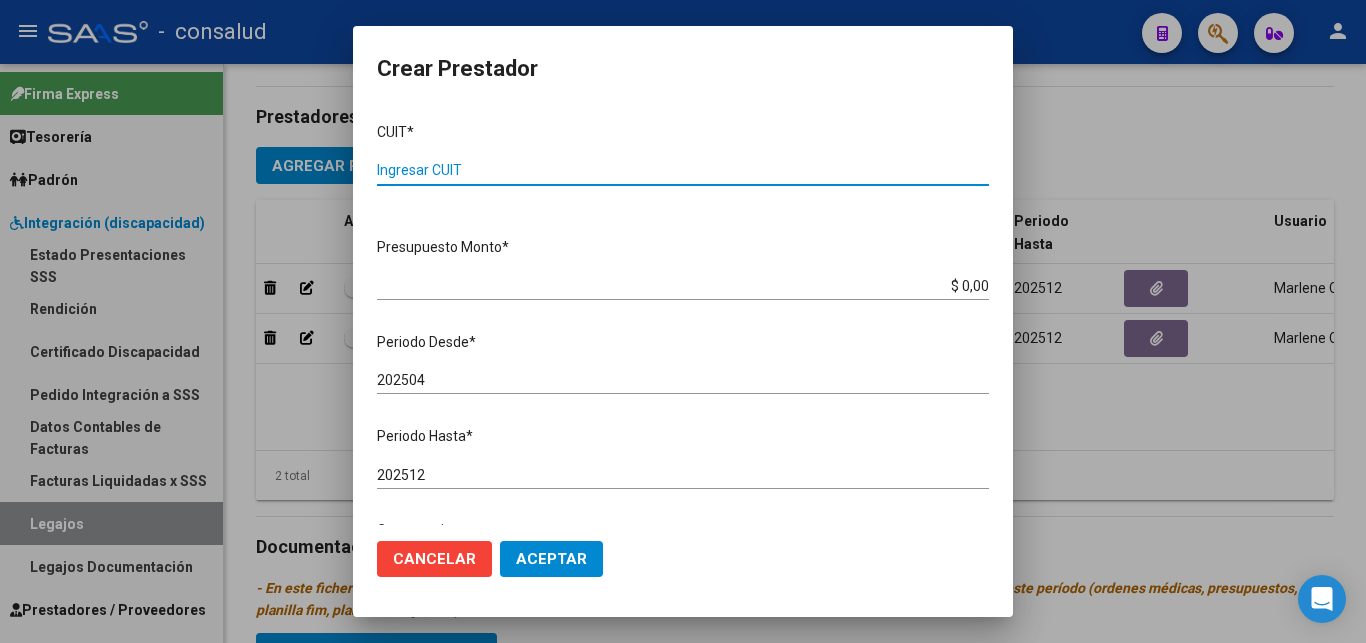 click on "Ingresar CUIT" at bounding box center (683, 170) 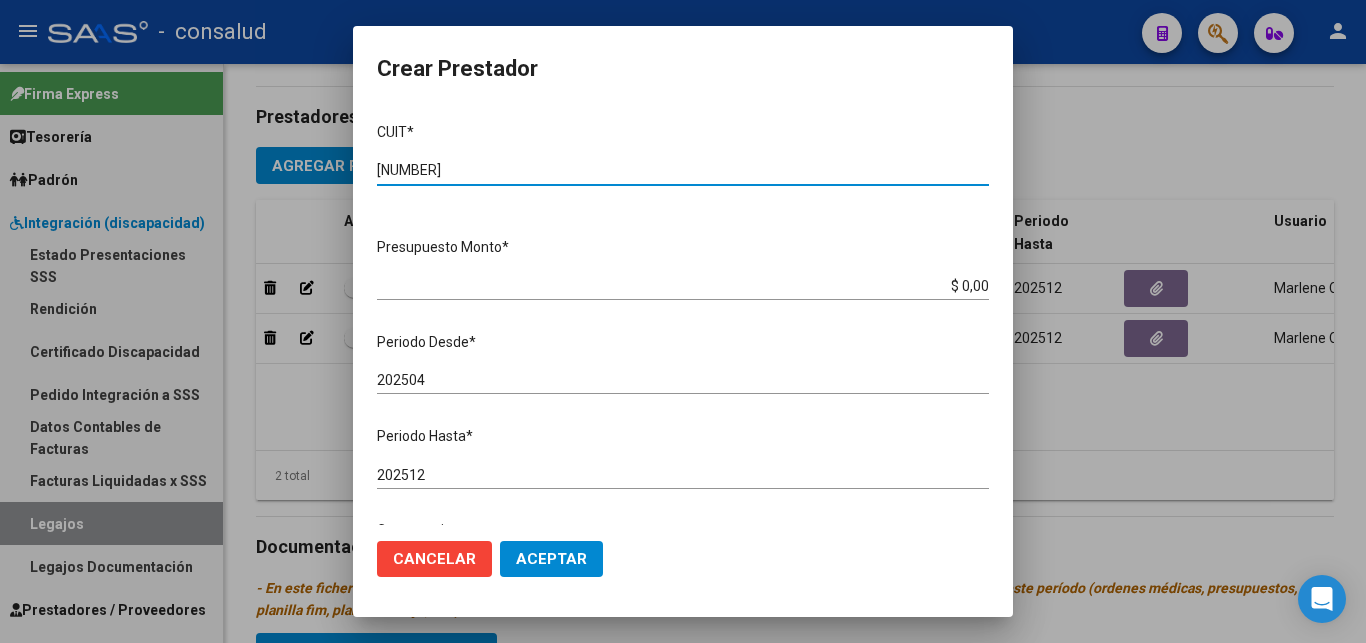type on "[NUMBER]" 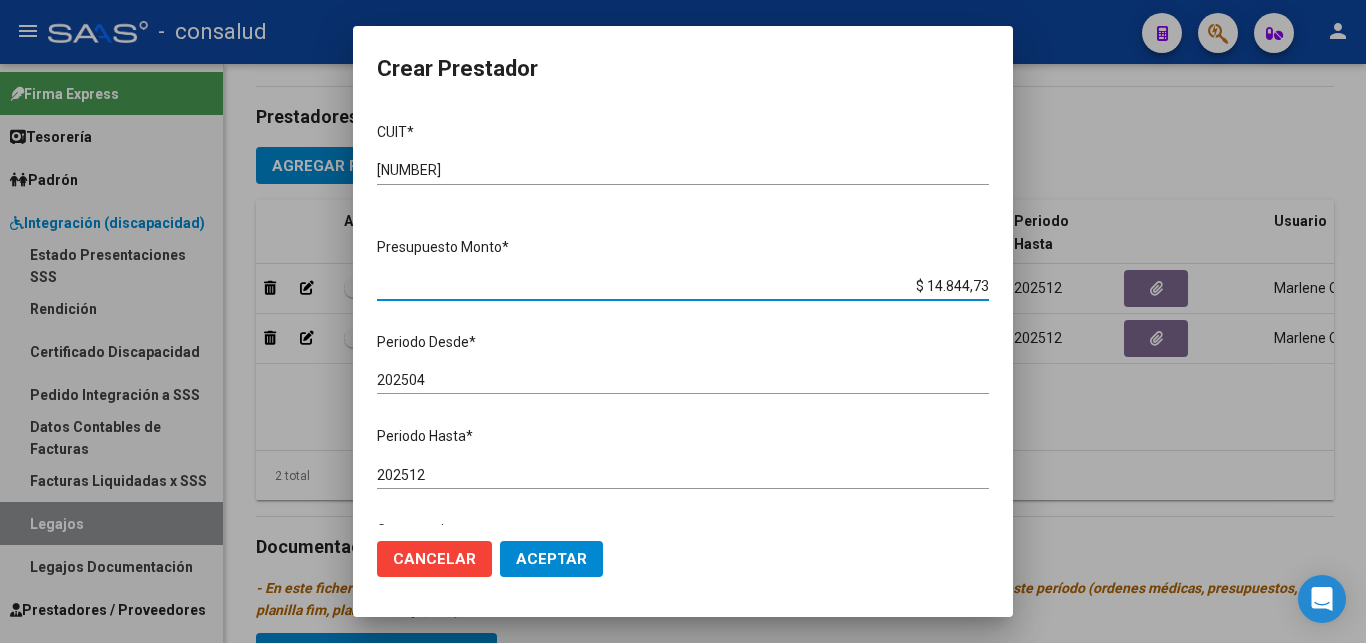 type on "$ 148.447,32" 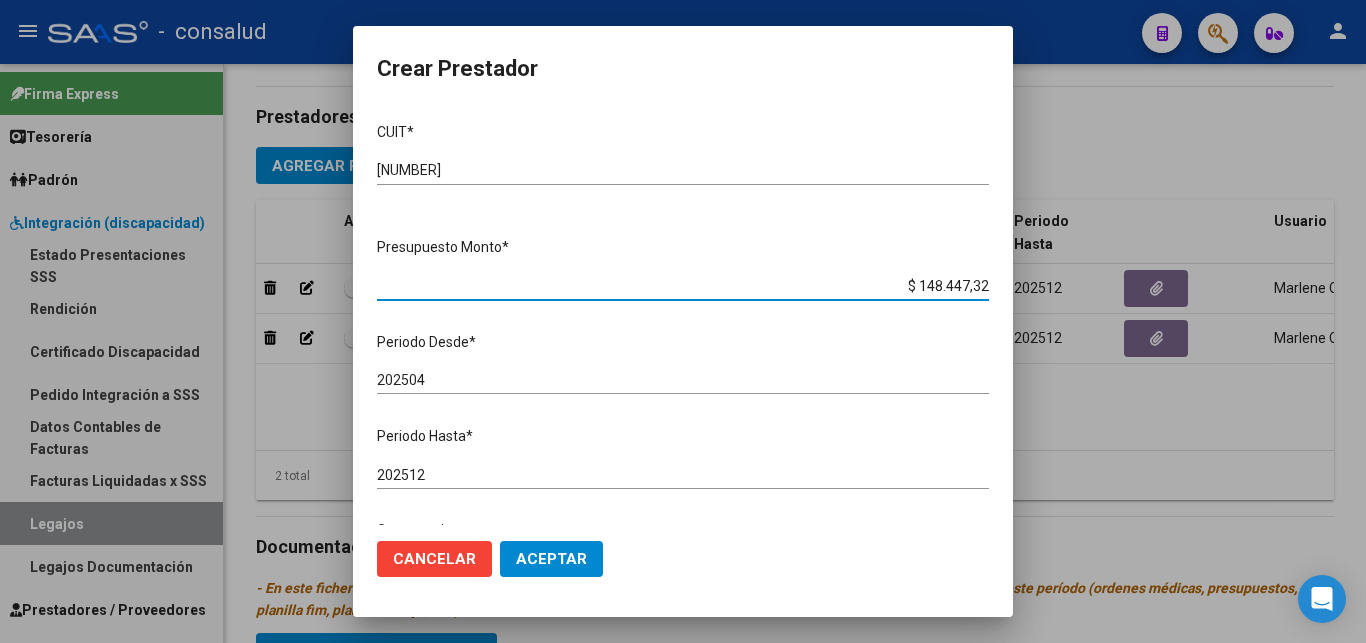 scroll, scrollTop: 241, scrollLeft: 0, axis: vertical 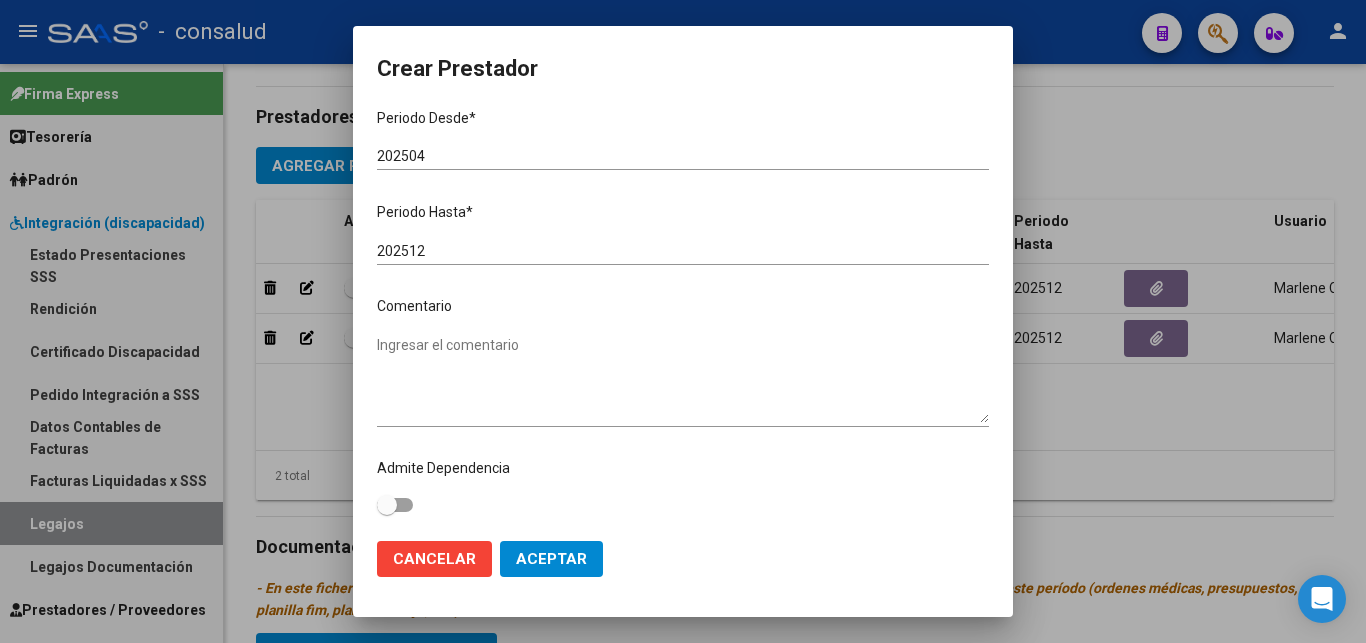 click on "Ingresar el comentario" at bounding box center [683, 379] 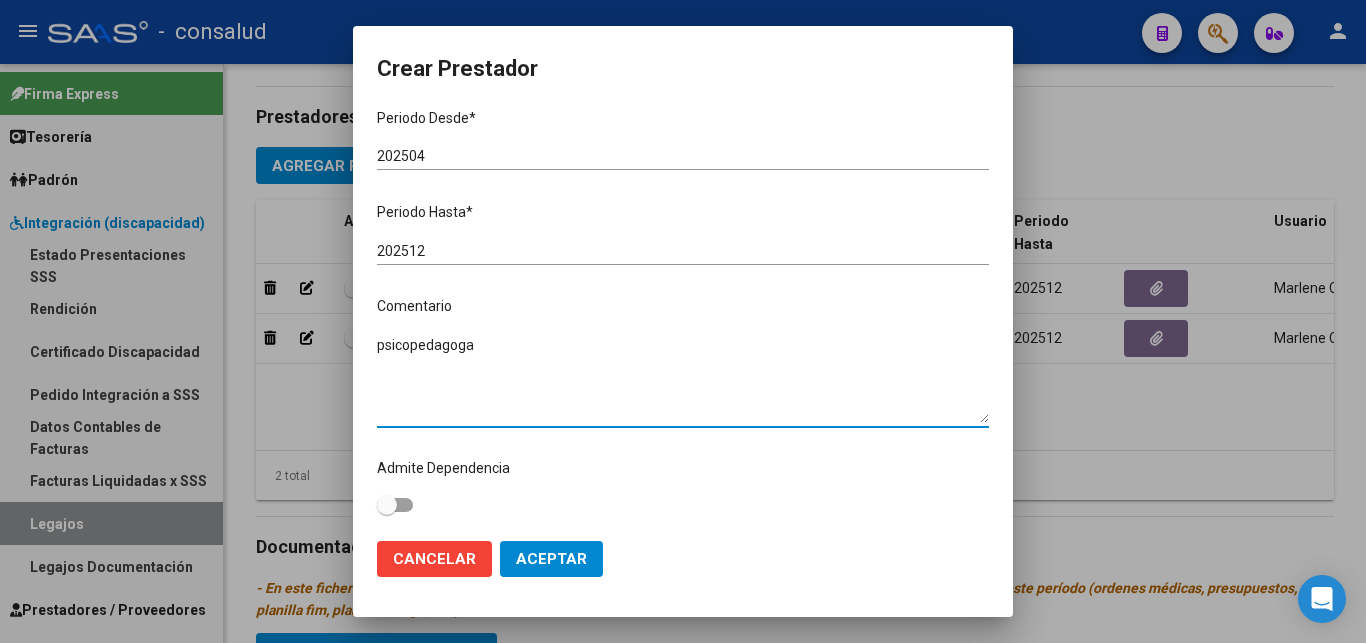 type on "psicopedagoga" 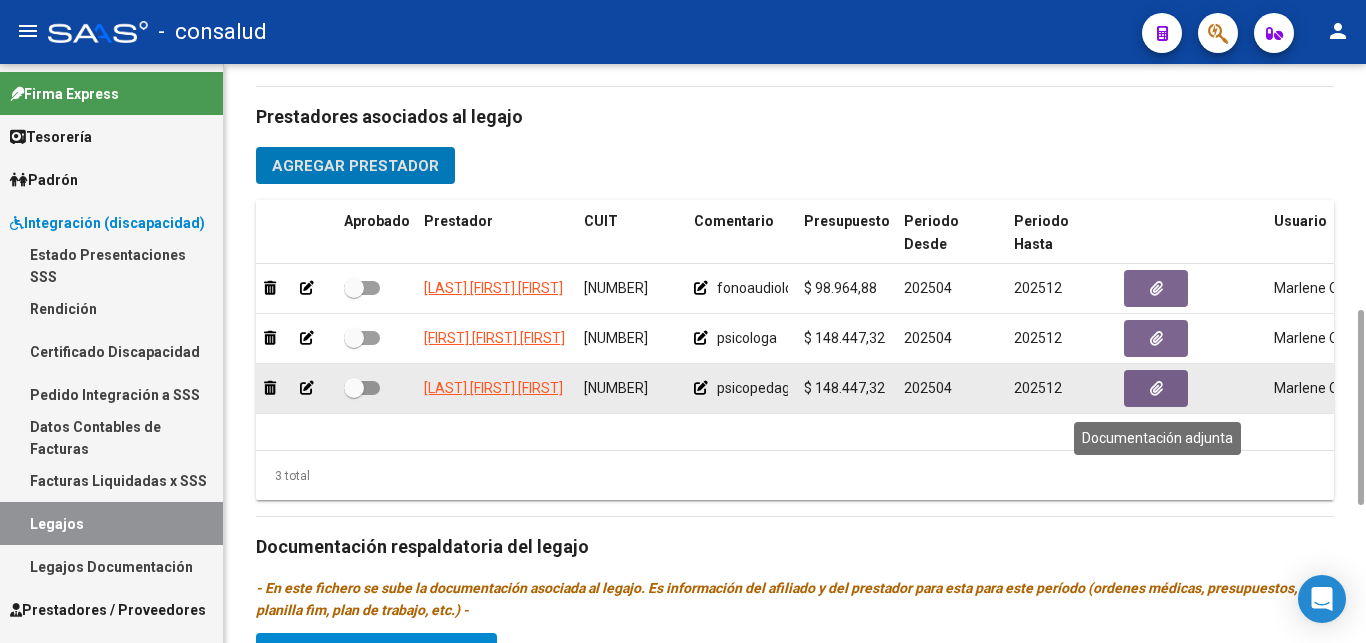 click 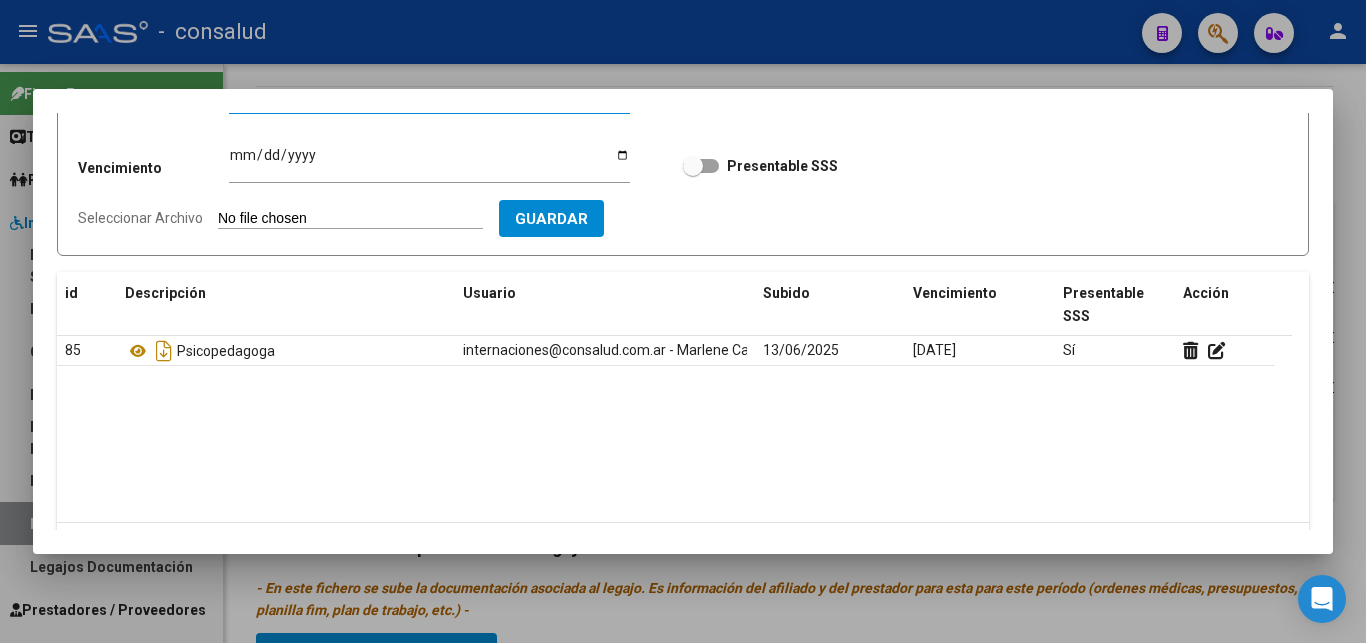 scroll, scrollTop: 214, scrollLeft: 0, axis: vertical 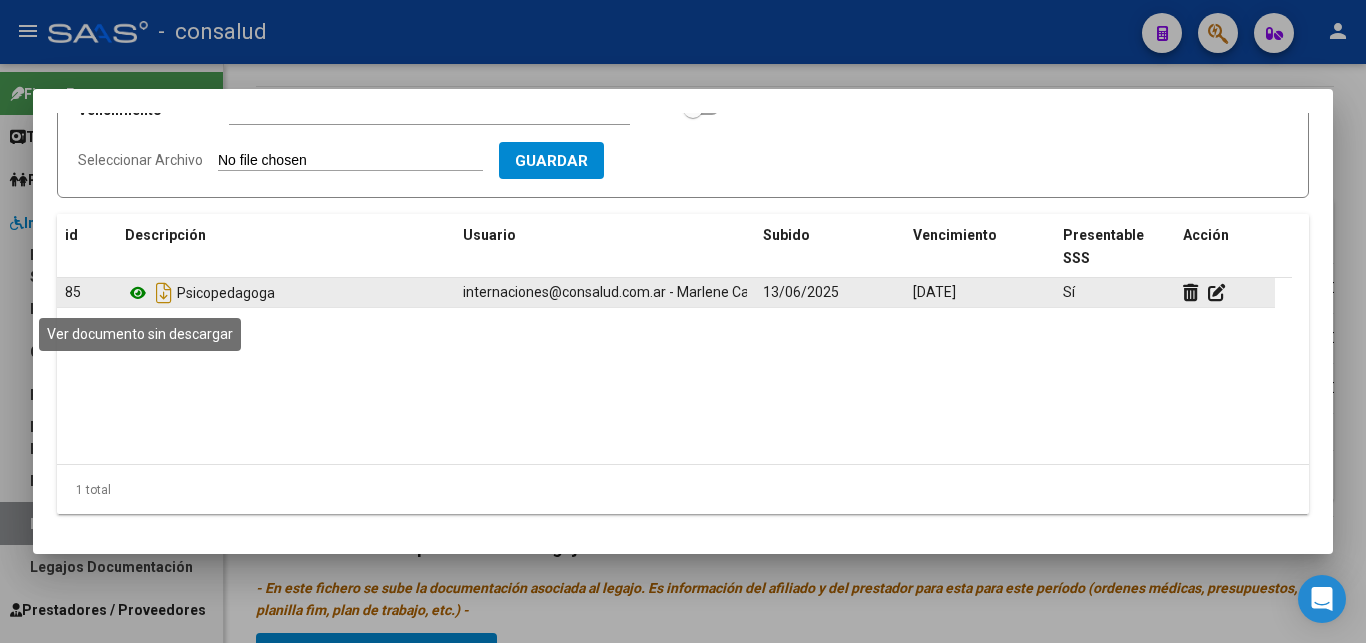 click 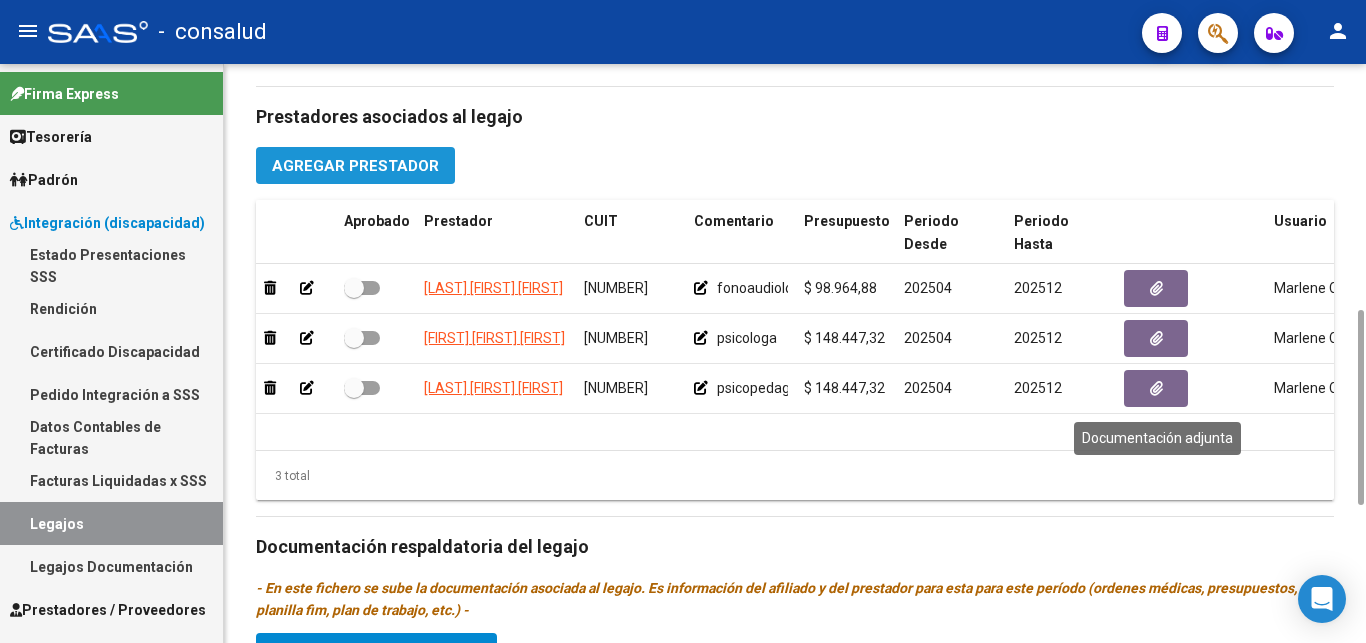 click on "Agregar Prestador" 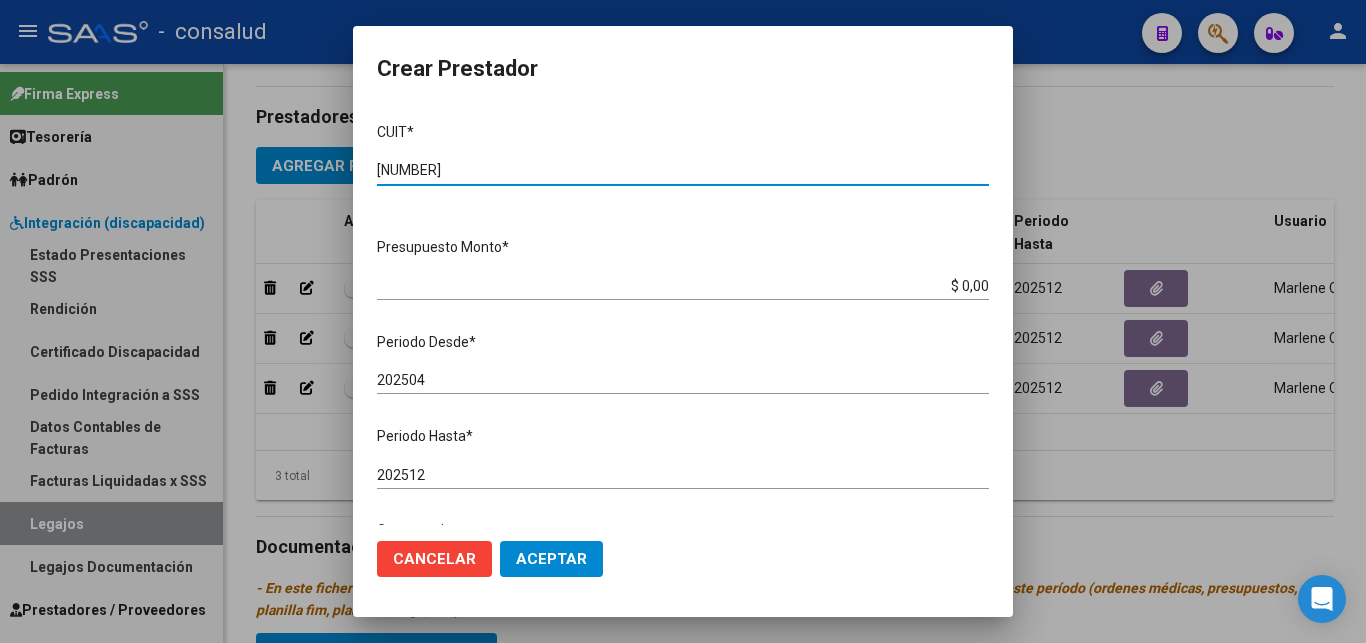 type on "[NUMBER]" 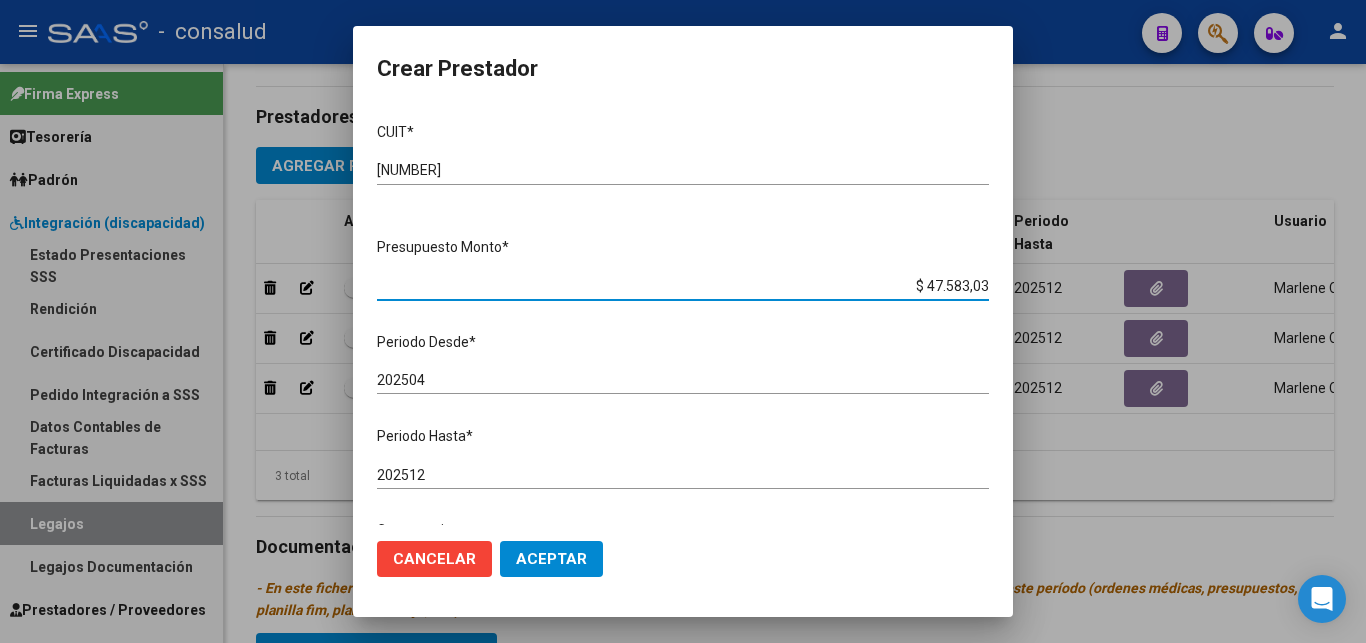 type on "$ 475.830,36" 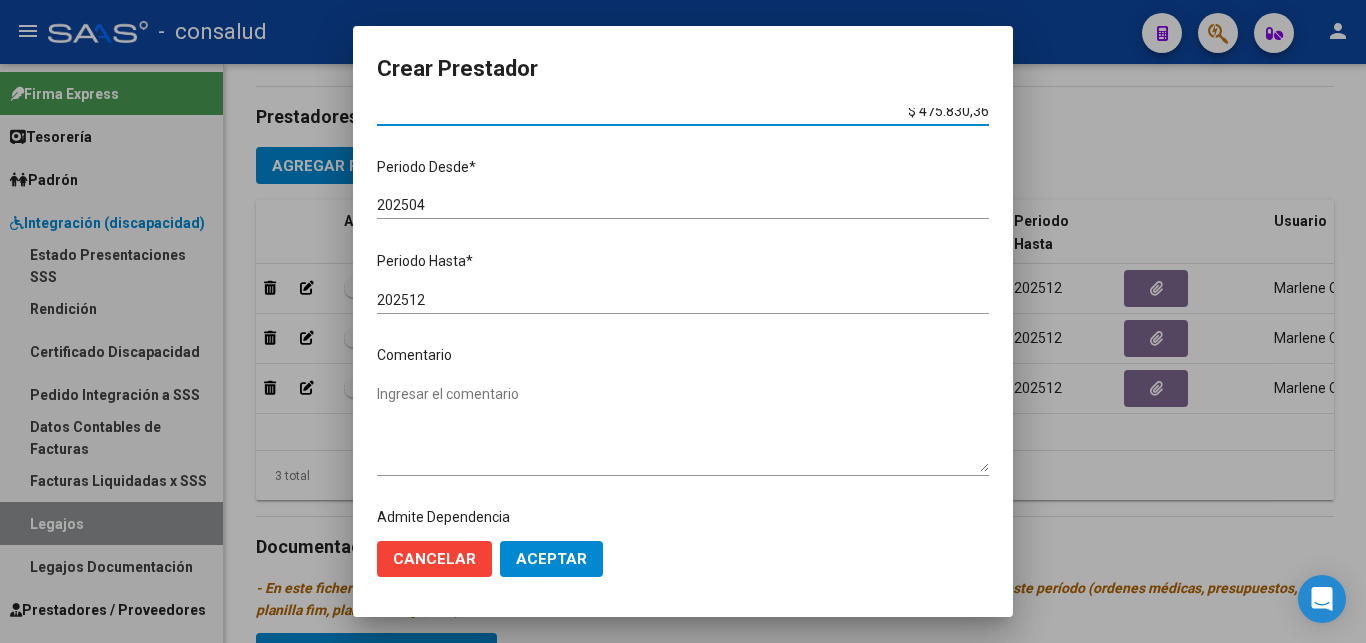 scroll, scrollTop: 241, scrollLeft: 0, axis: vertical 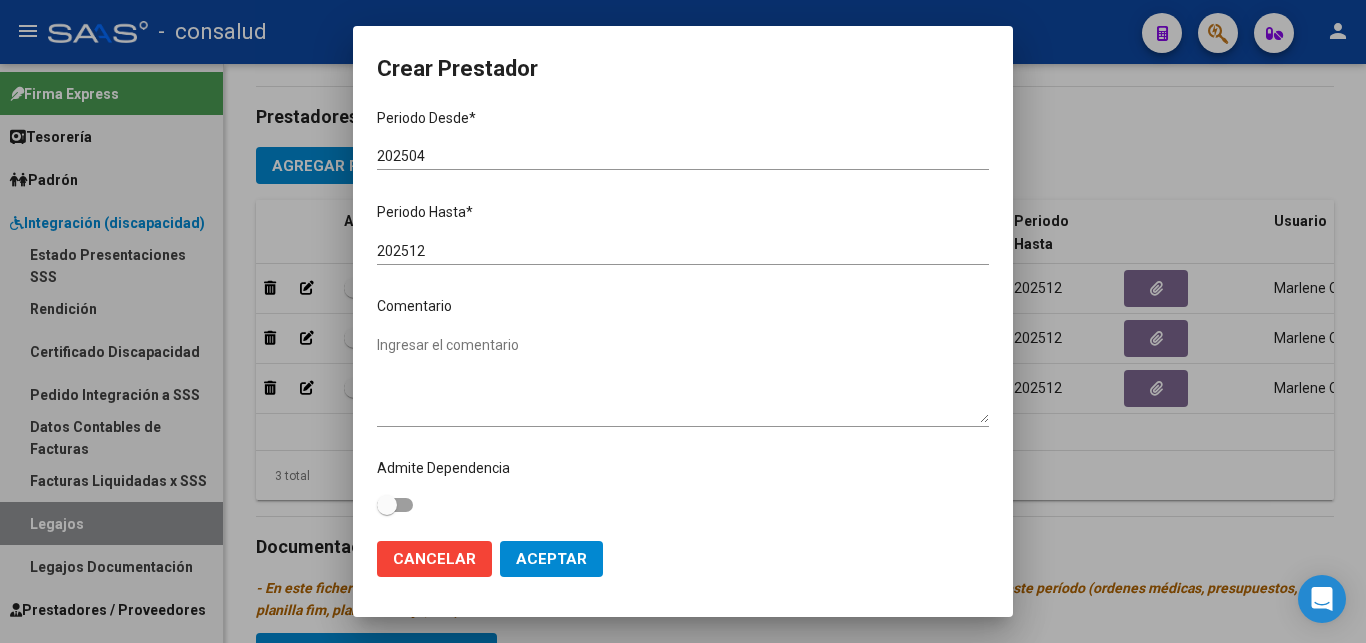 click on "Ingresar el comentario" at bounding box center [683, 379] 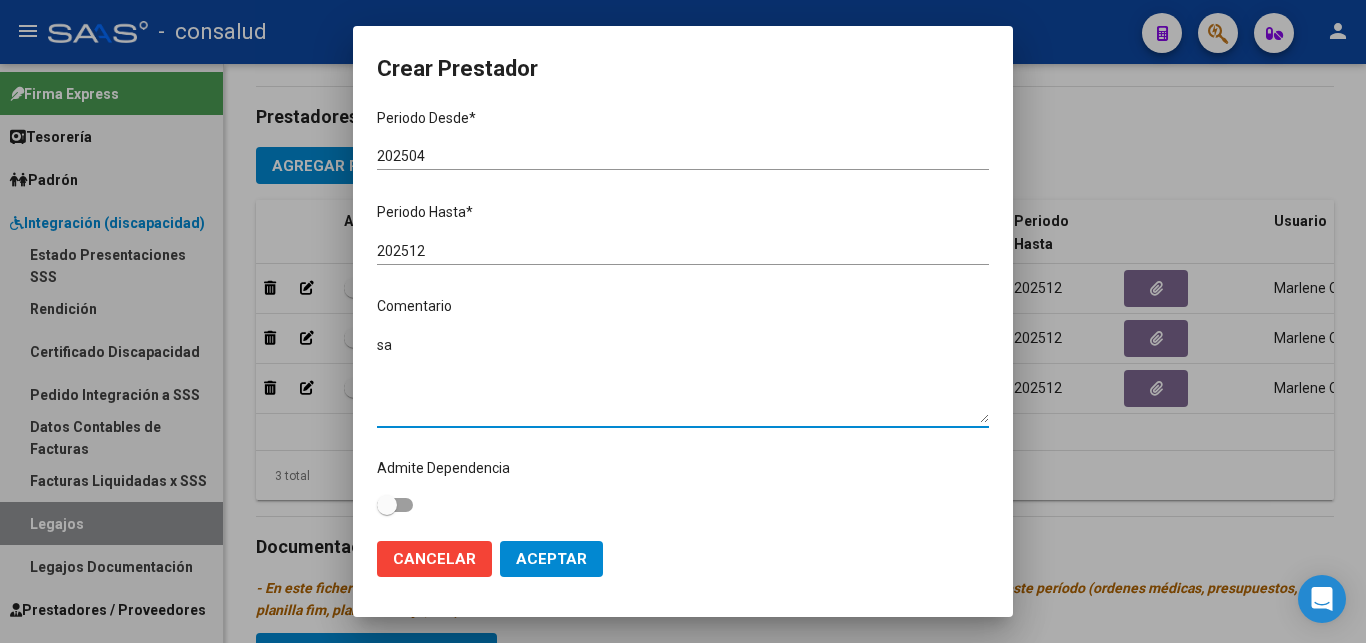 type on "s" 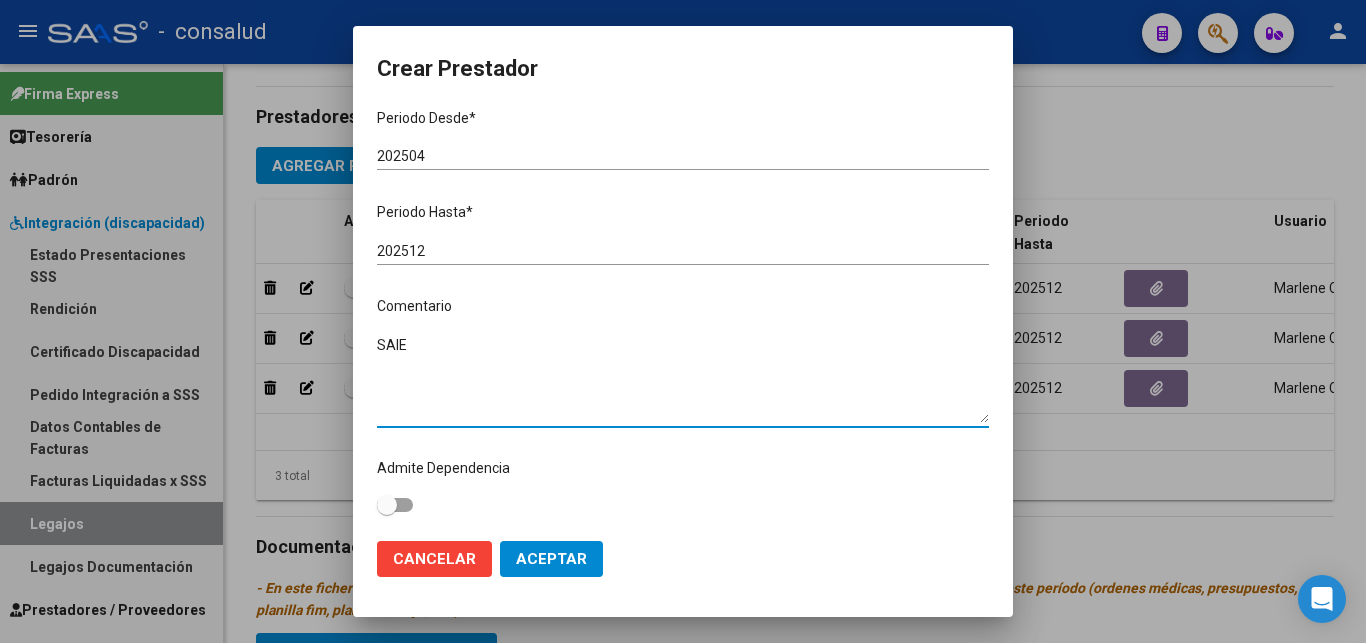 type on "SAIE" 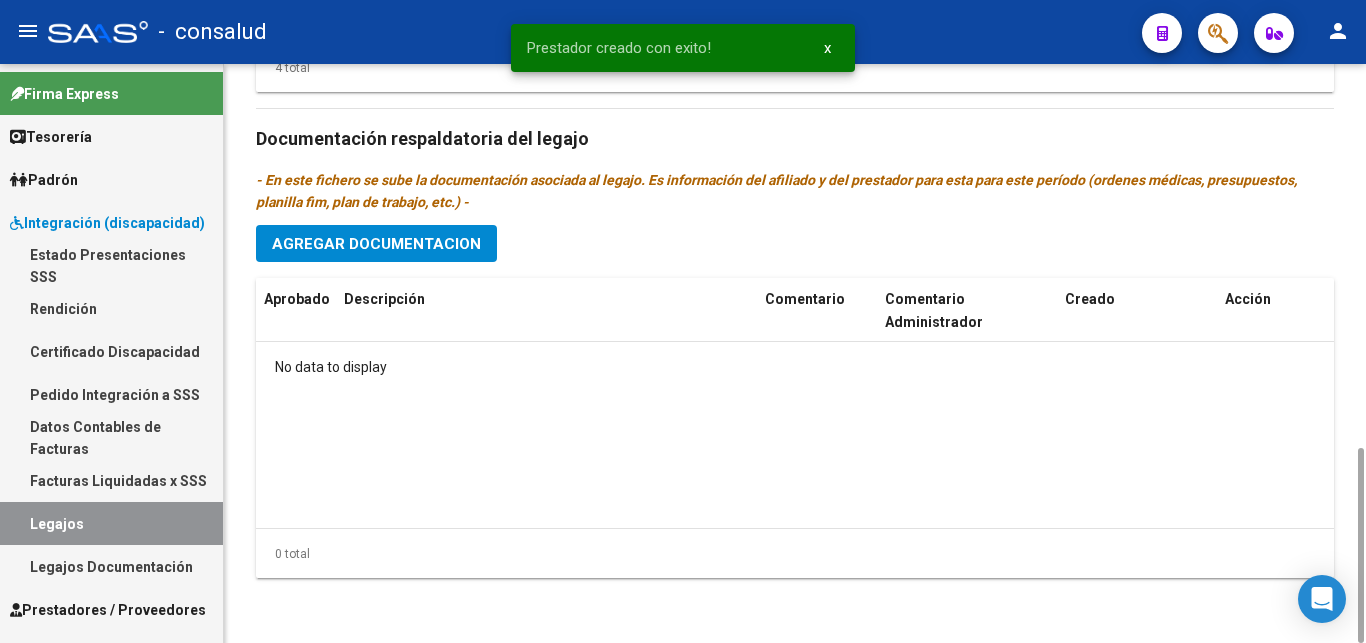 scroll, scrollTop: 732, scrollLeft: 0, axis: vertical 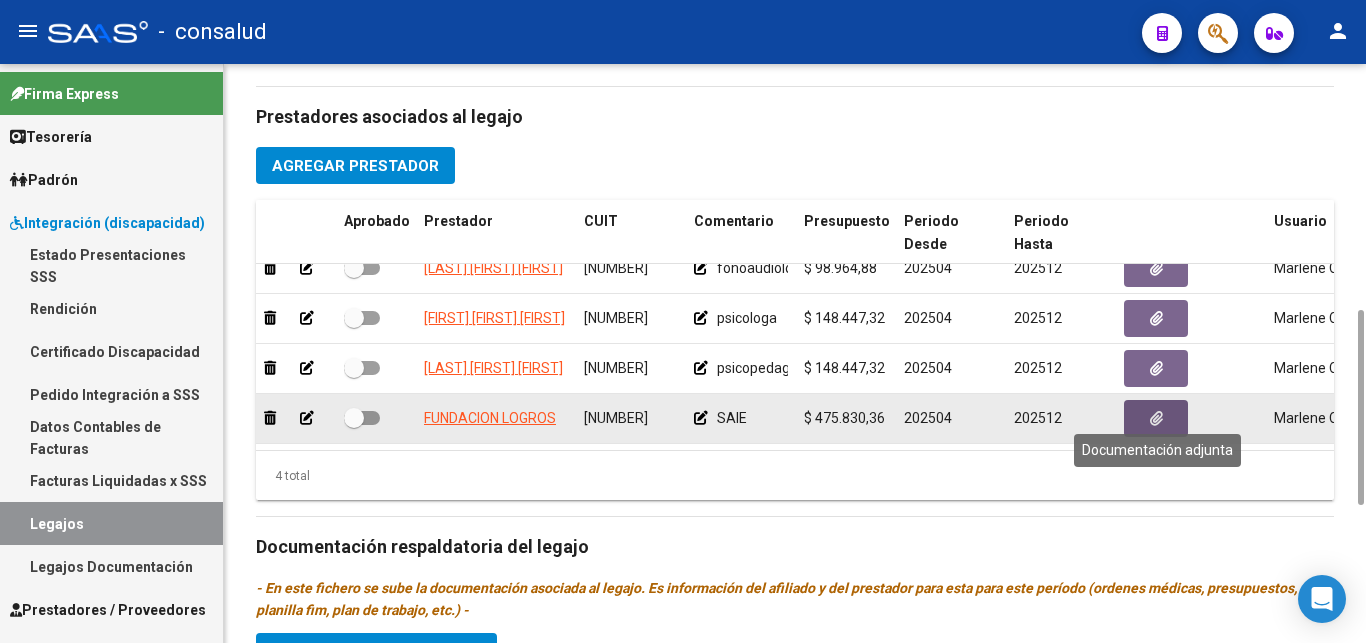 click 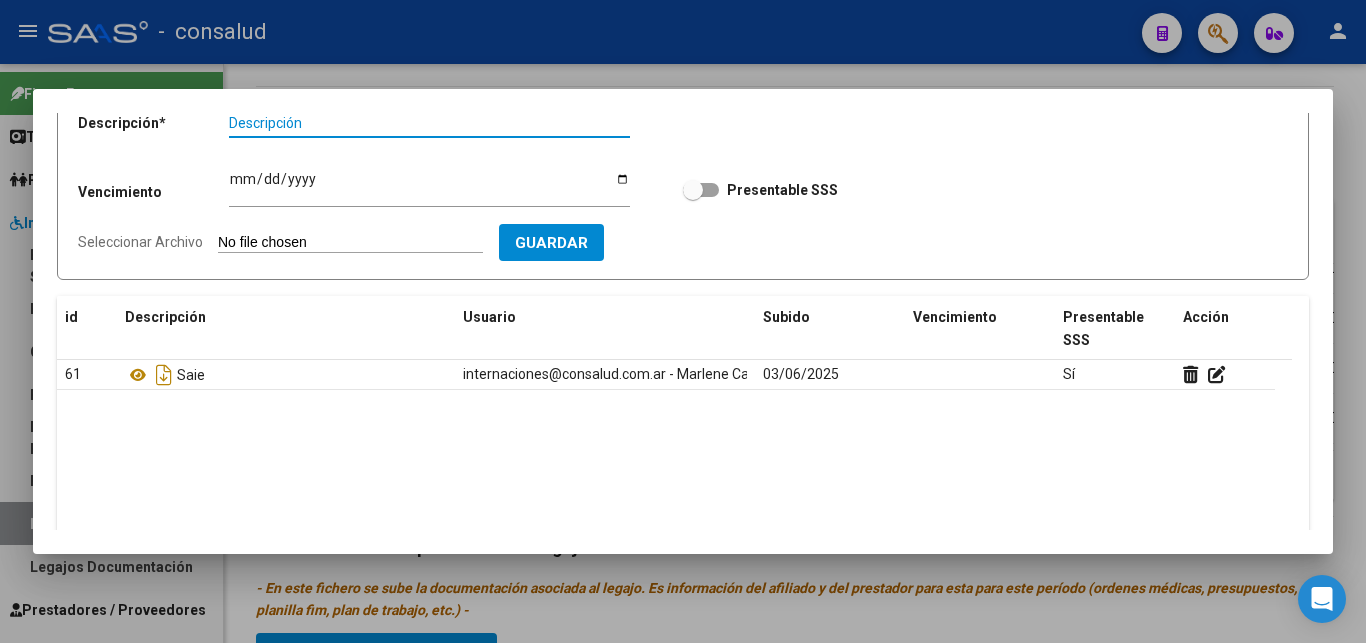 scroll, scrollTop: 214, scrollLeft: 0, axis: vertical 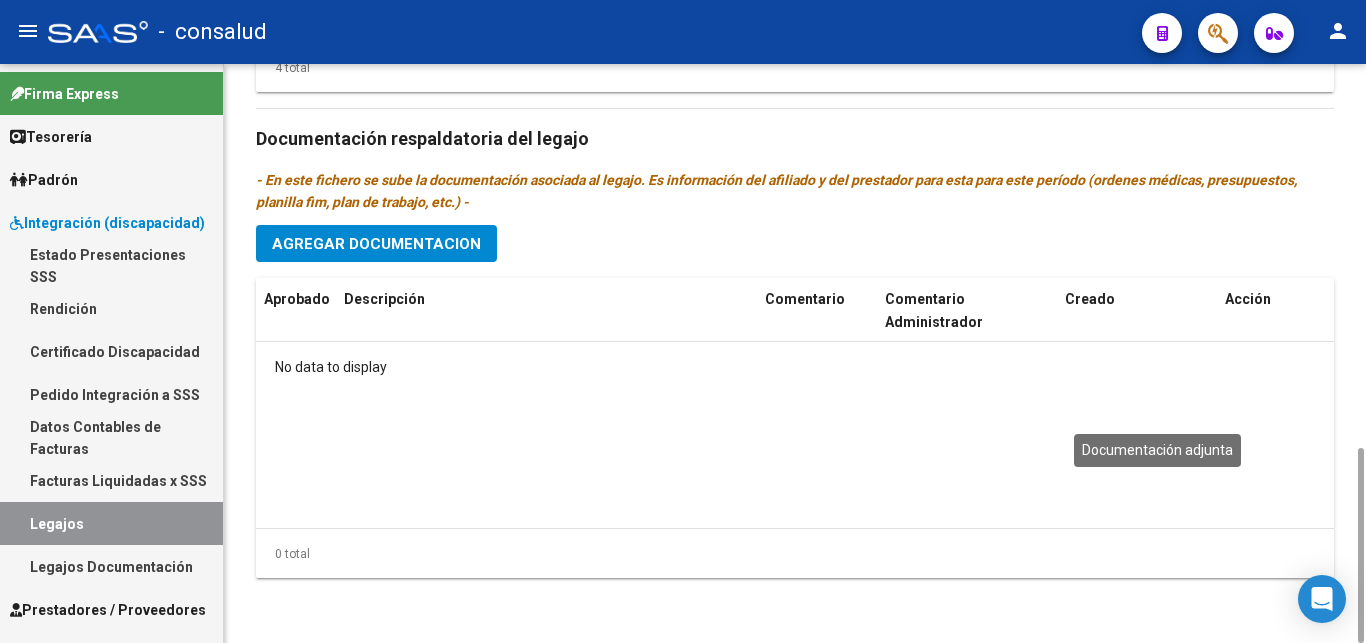 click on "Agregar Documentacion" 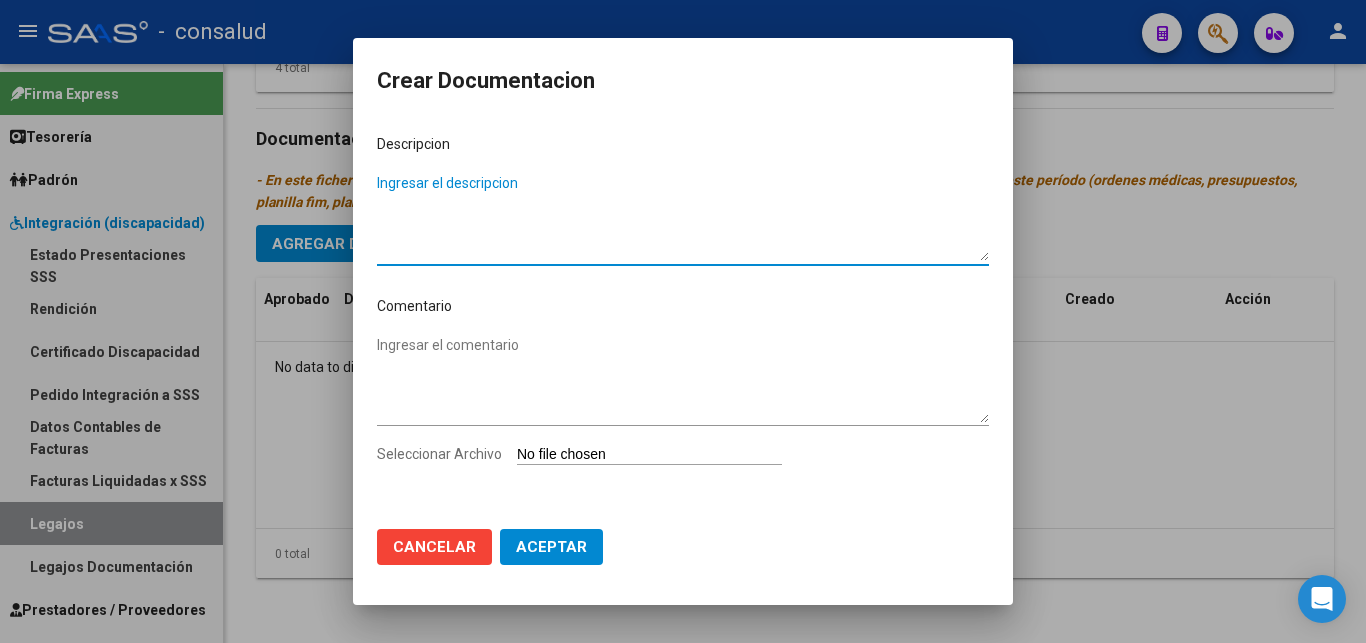 click on "Ingresar el descripcion" at bounding box center [683, 217] 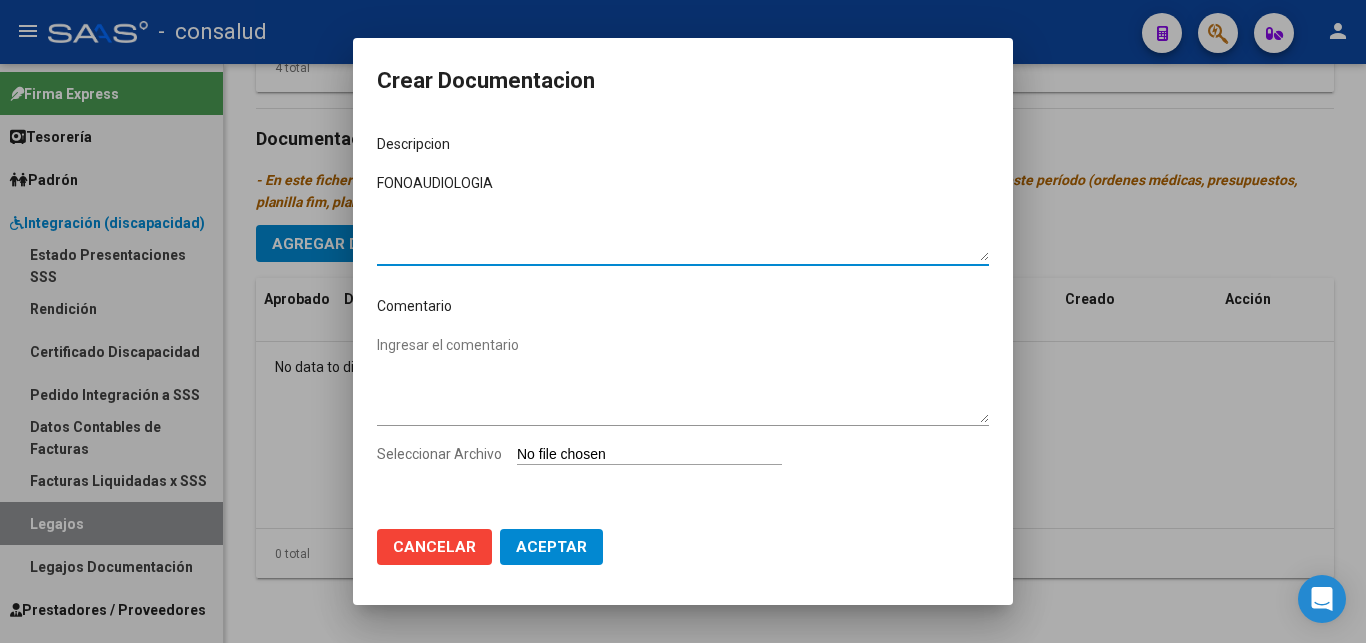 type on "FONOAUDIOLOGIA" 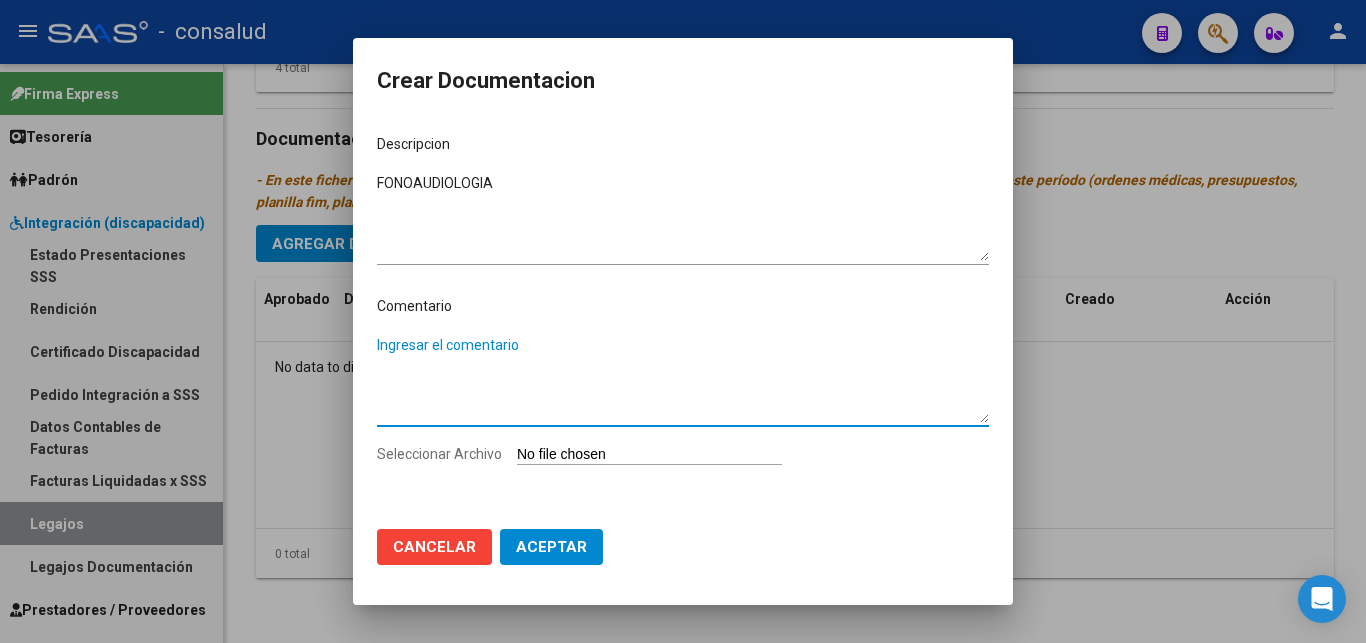 click on "Ingresar el comentario" at bounding box center [683, 379] 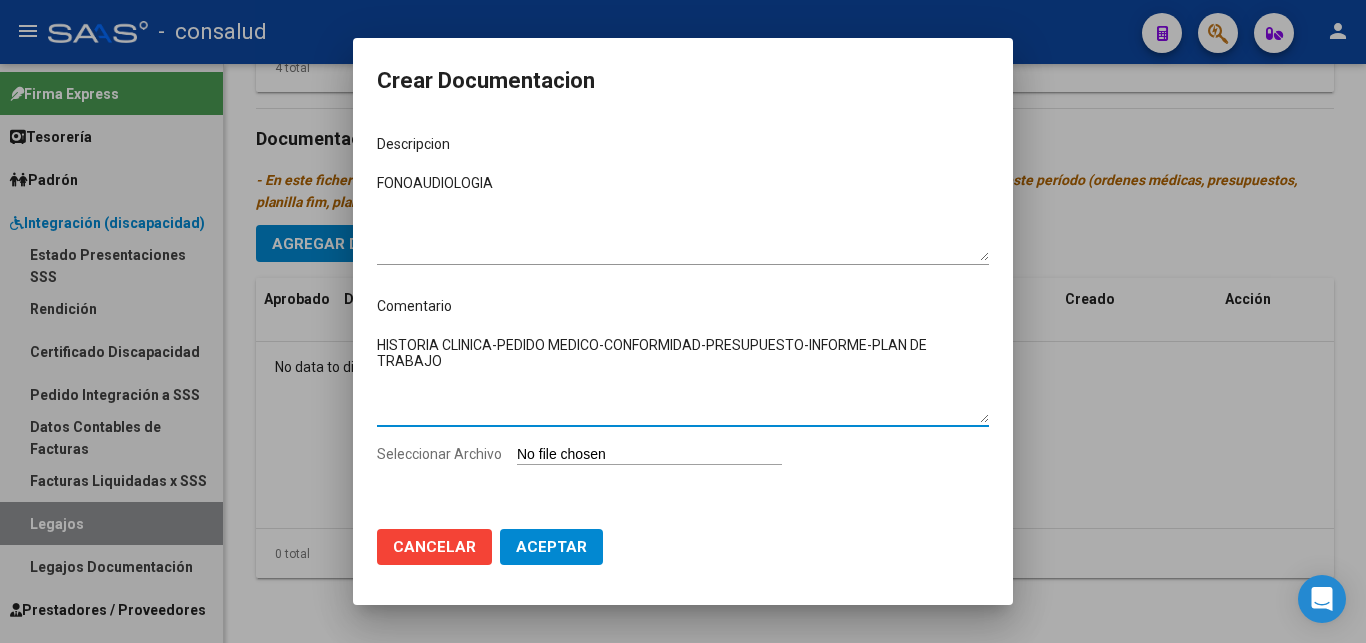 type on "HISTORIA CLINICA-PEDIDO MEDICO-CONFORMIDAD-PRESUPUESTO-INFORME-PLAN DE TRABAJO" 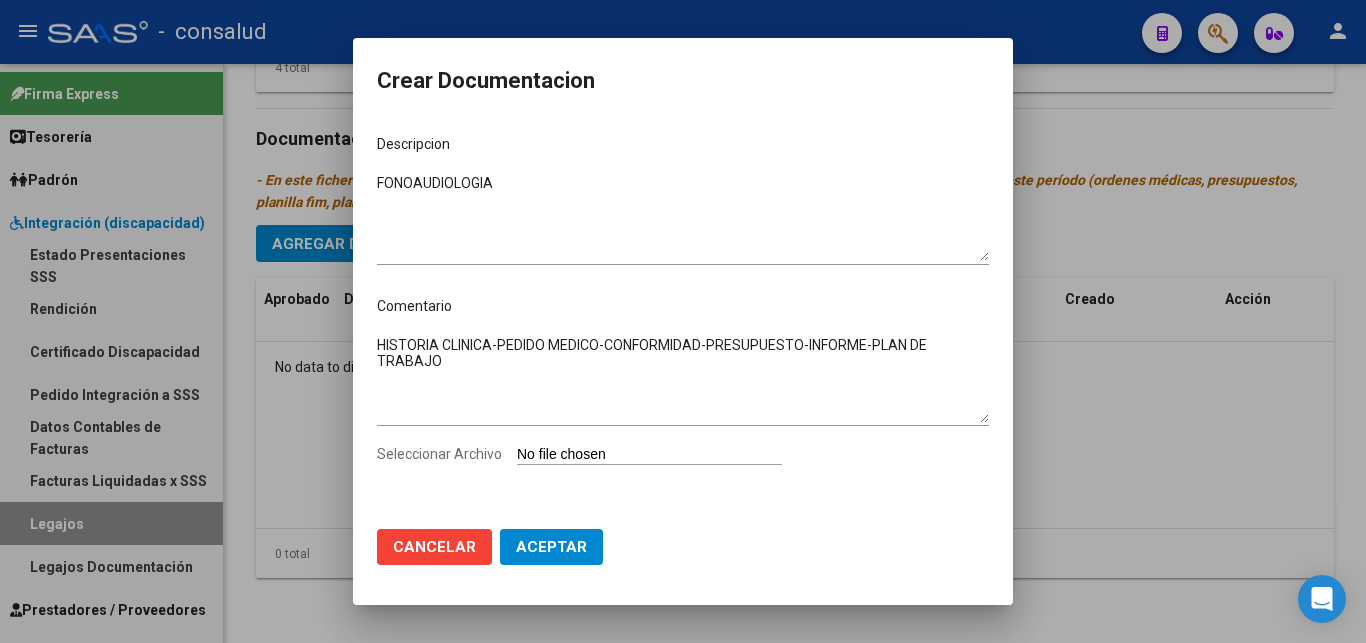 type on "C:\fakepath\Brother-Internaciones_11072025_115221_147755.pdf" 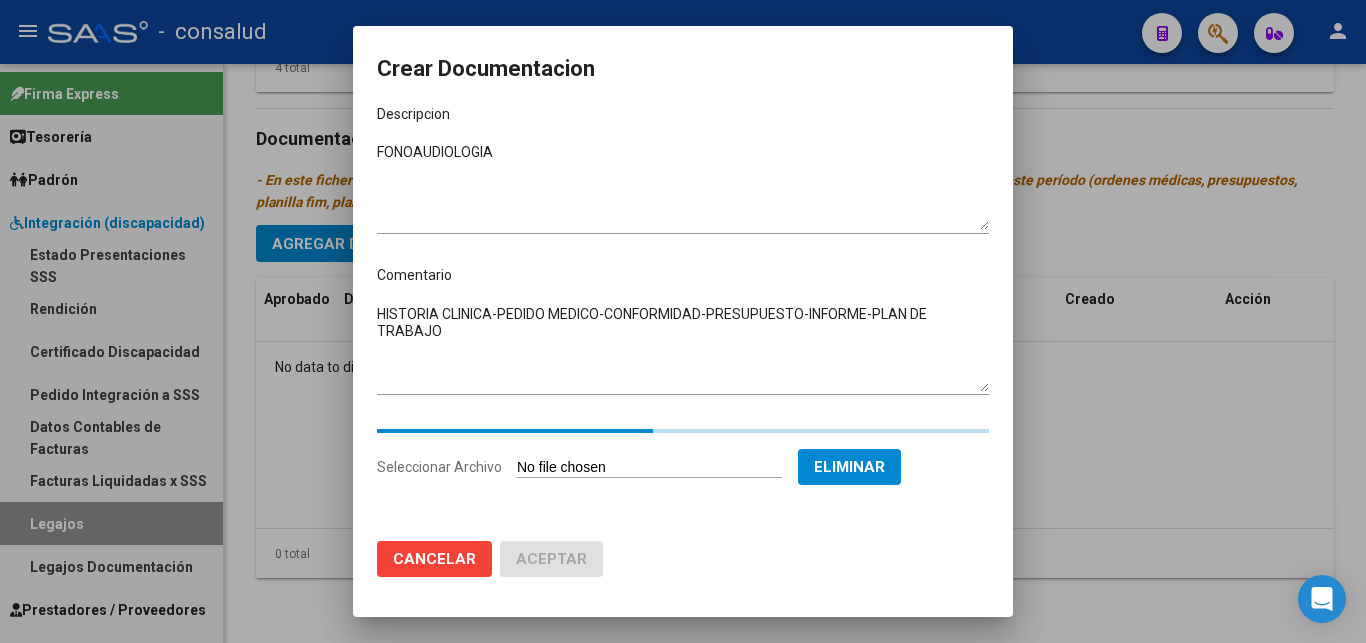 scroll, scrollTop: 51, scrollLeft: 0, axis: vertical 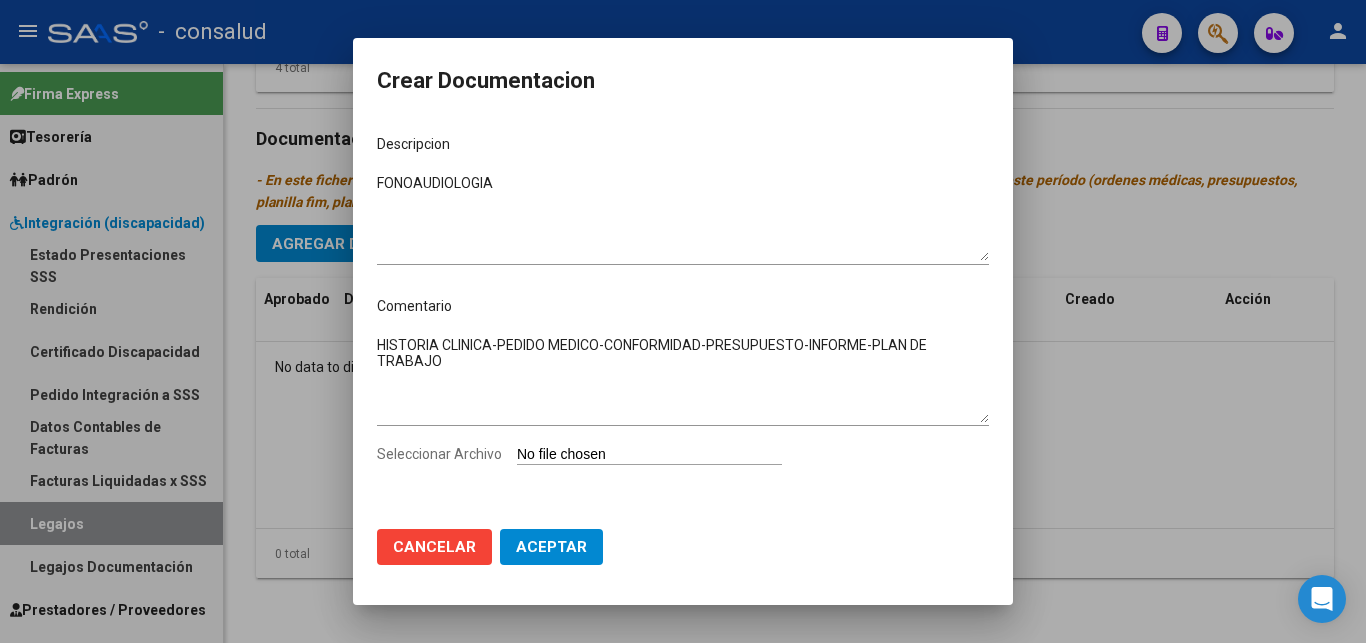 click at bounding box center [683, 321] 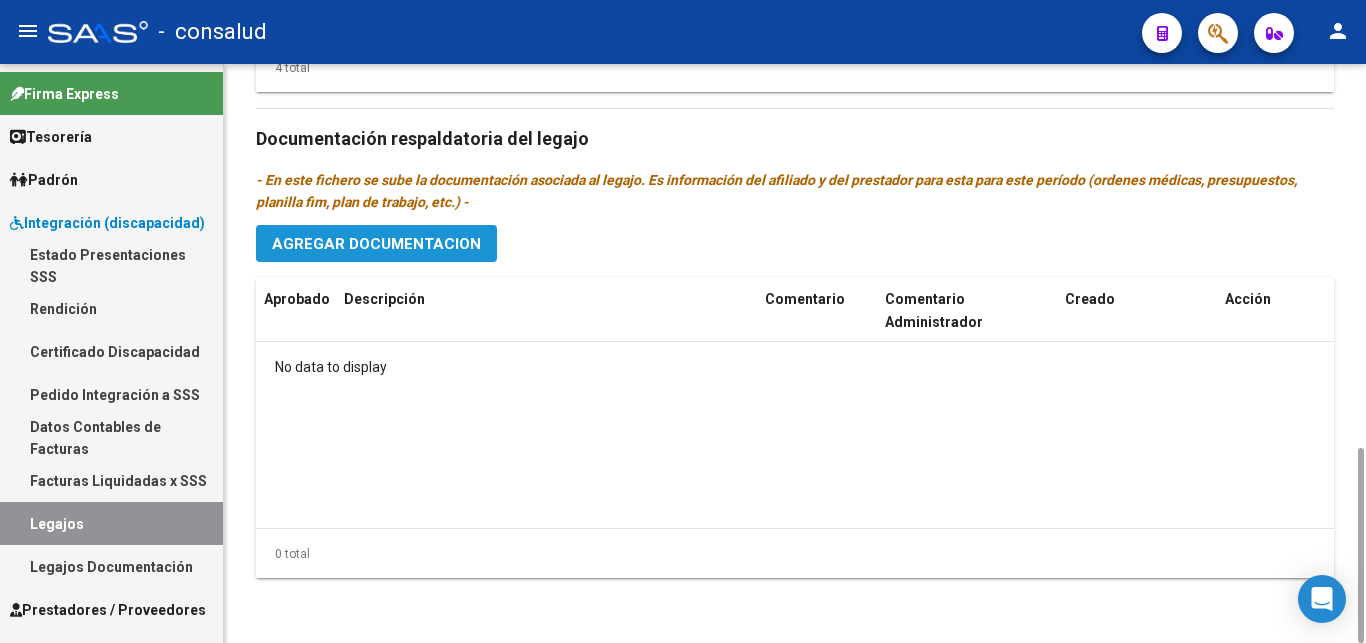click on "Agregar Documentacion" 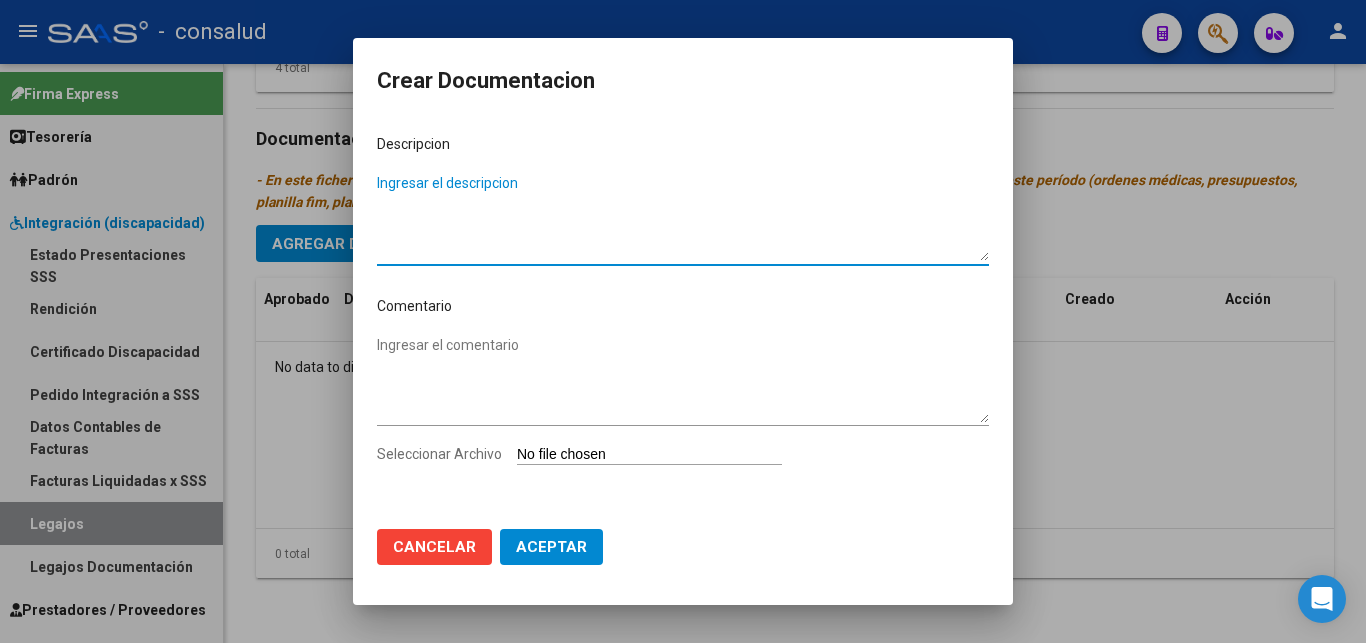 click on "Seleccionar Archivo" at bounding box center [649, 455] 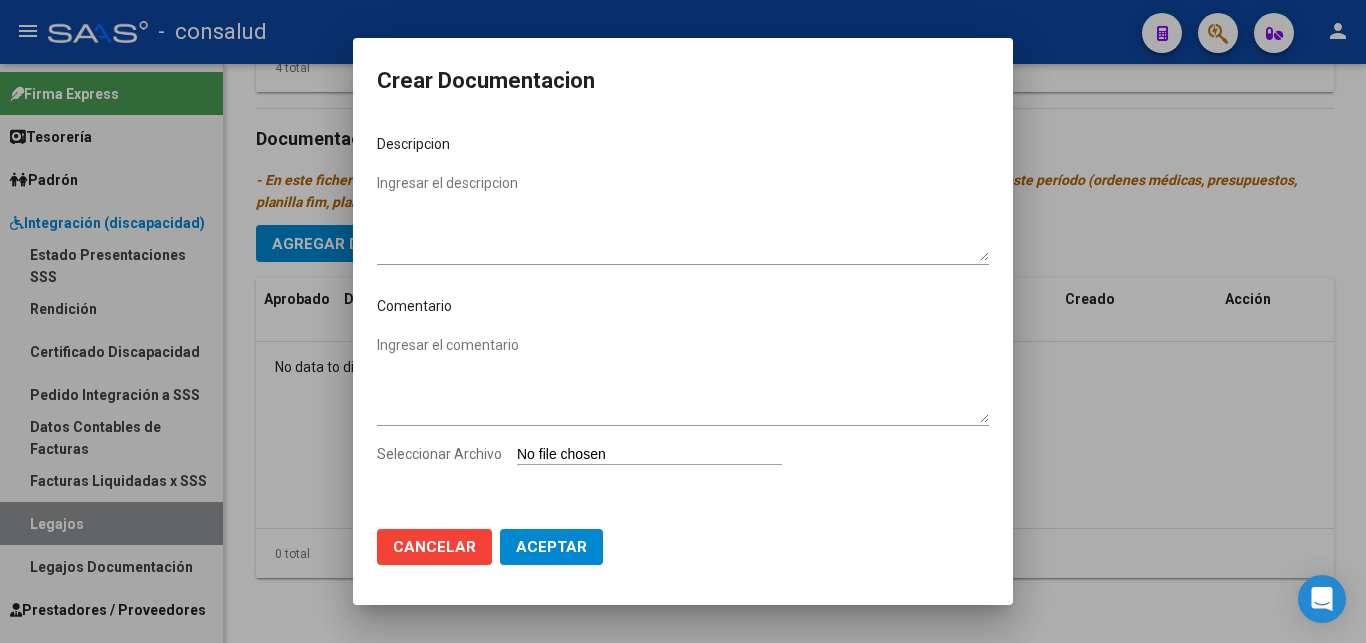 type on "C:\fakepath\Brother-Internaciones_11072025_115221_147755.pdf" 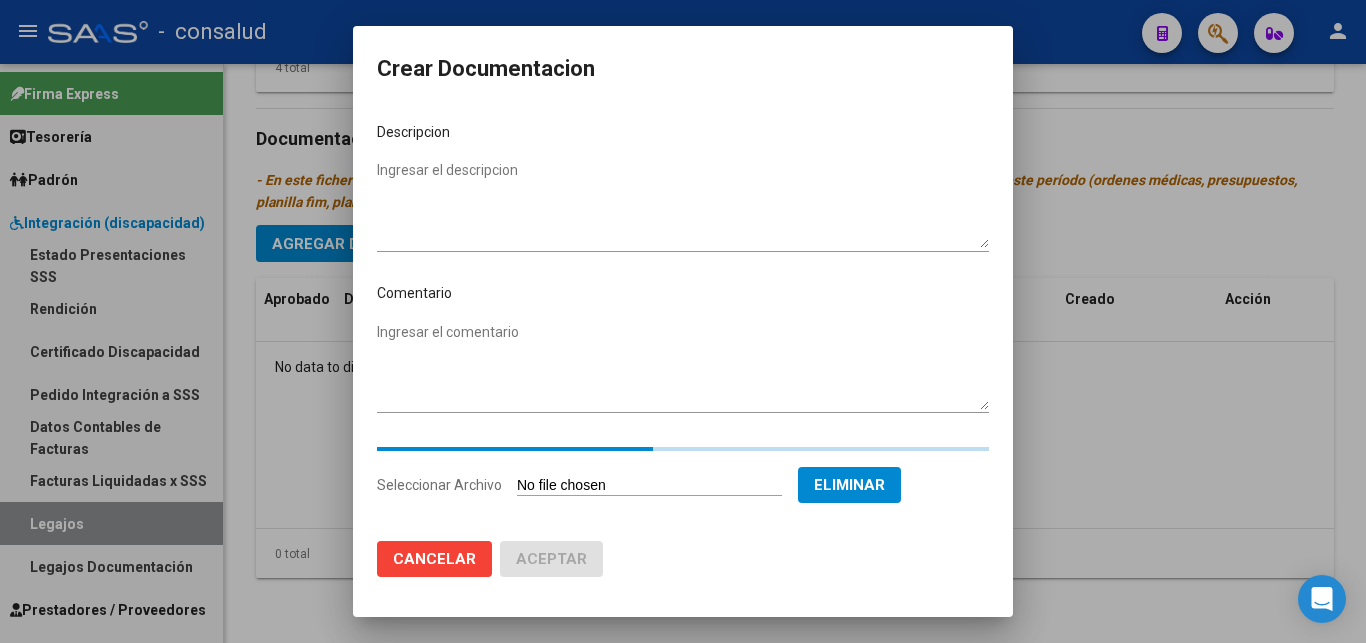 type 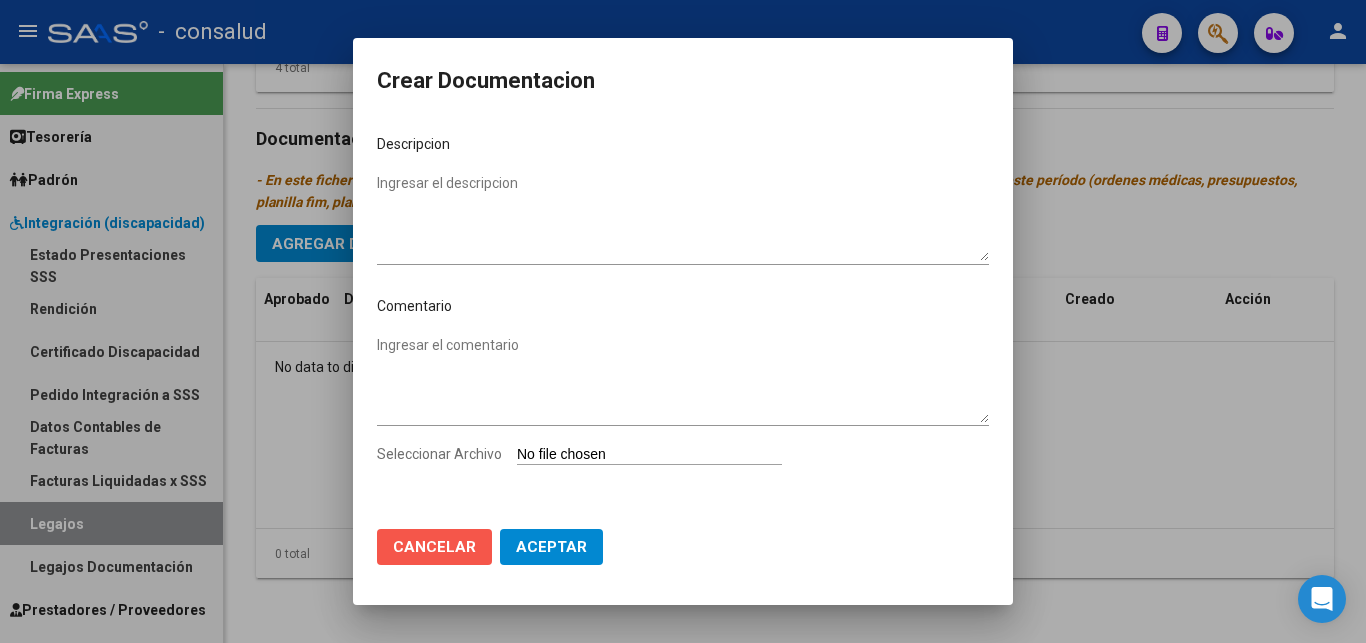 click on "Cancelar" 